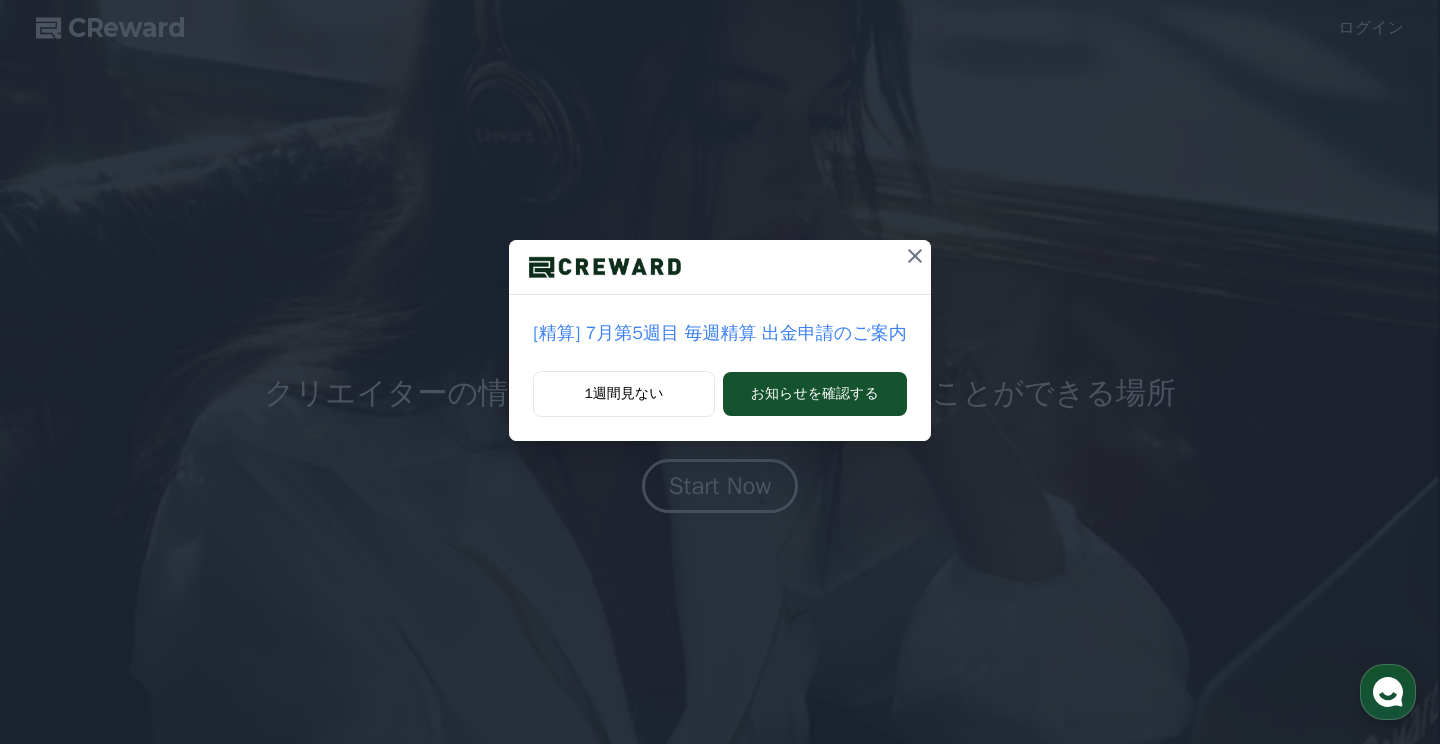 scroll, scrollTop: 0, scrollLeft: 0, axis: both 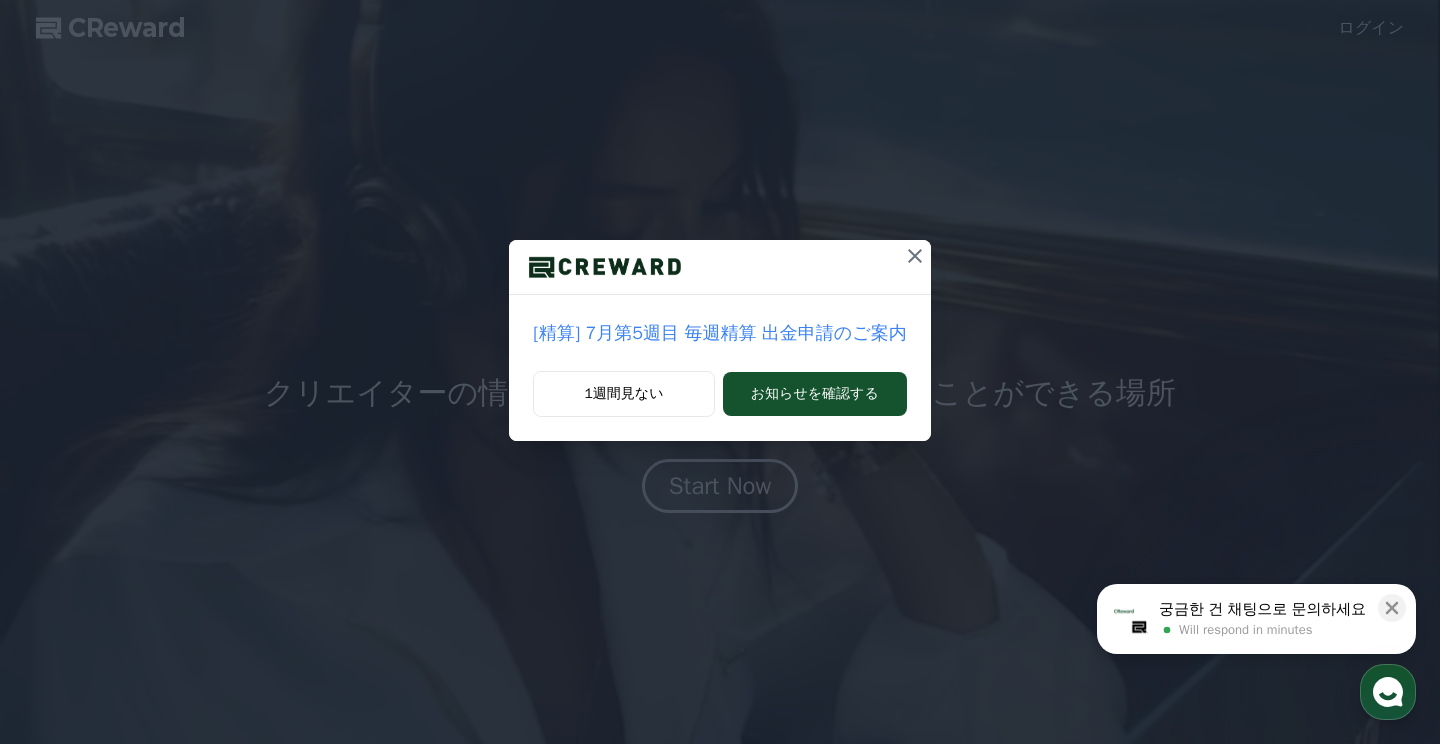 click 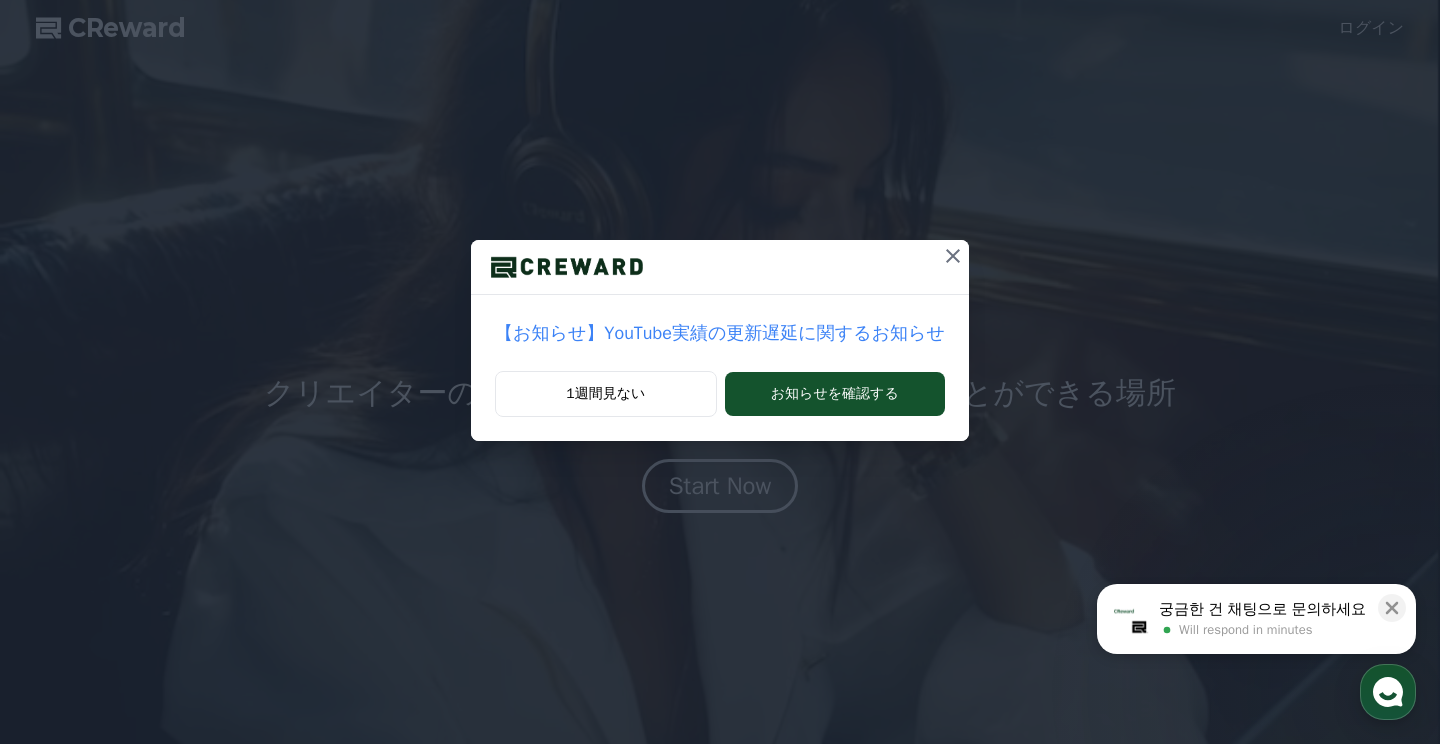click 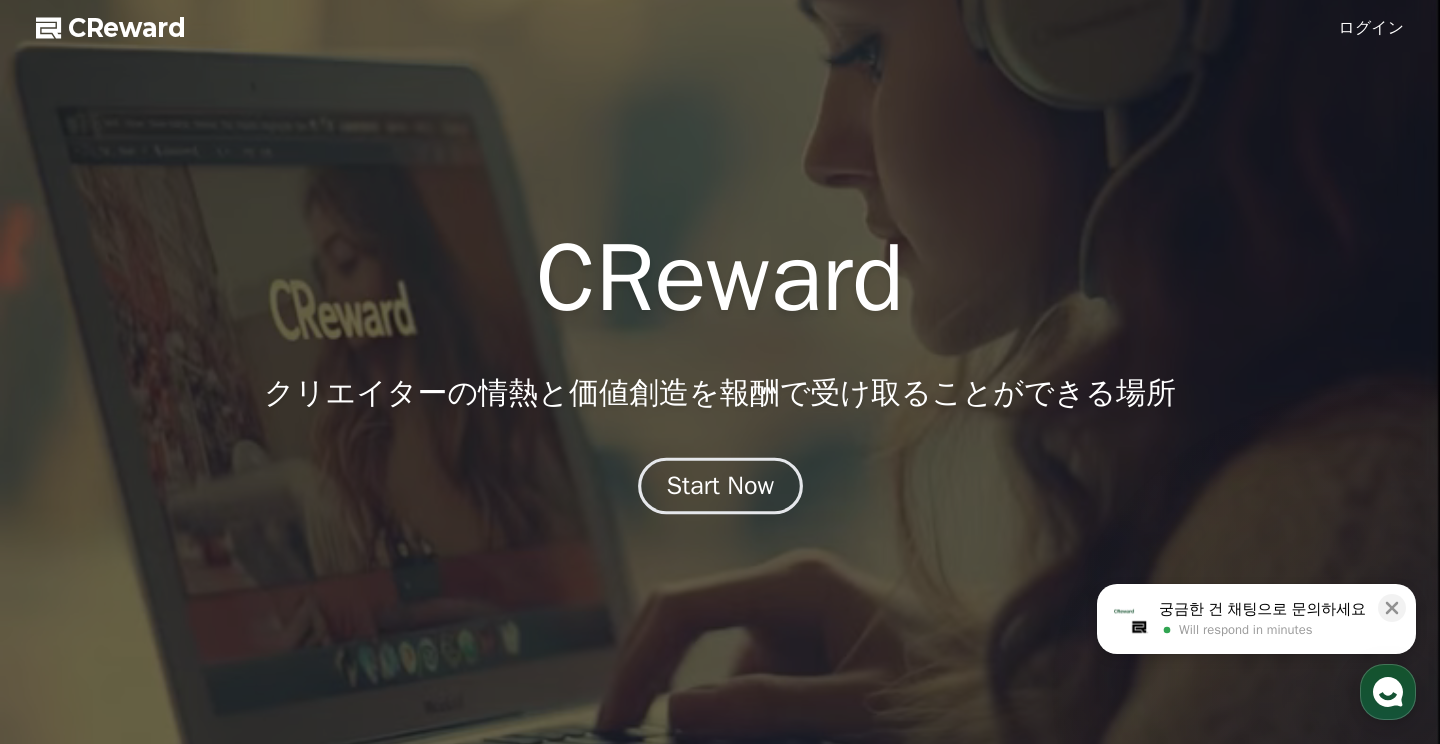 click on "Start Now" at bounding box center (720, 486) 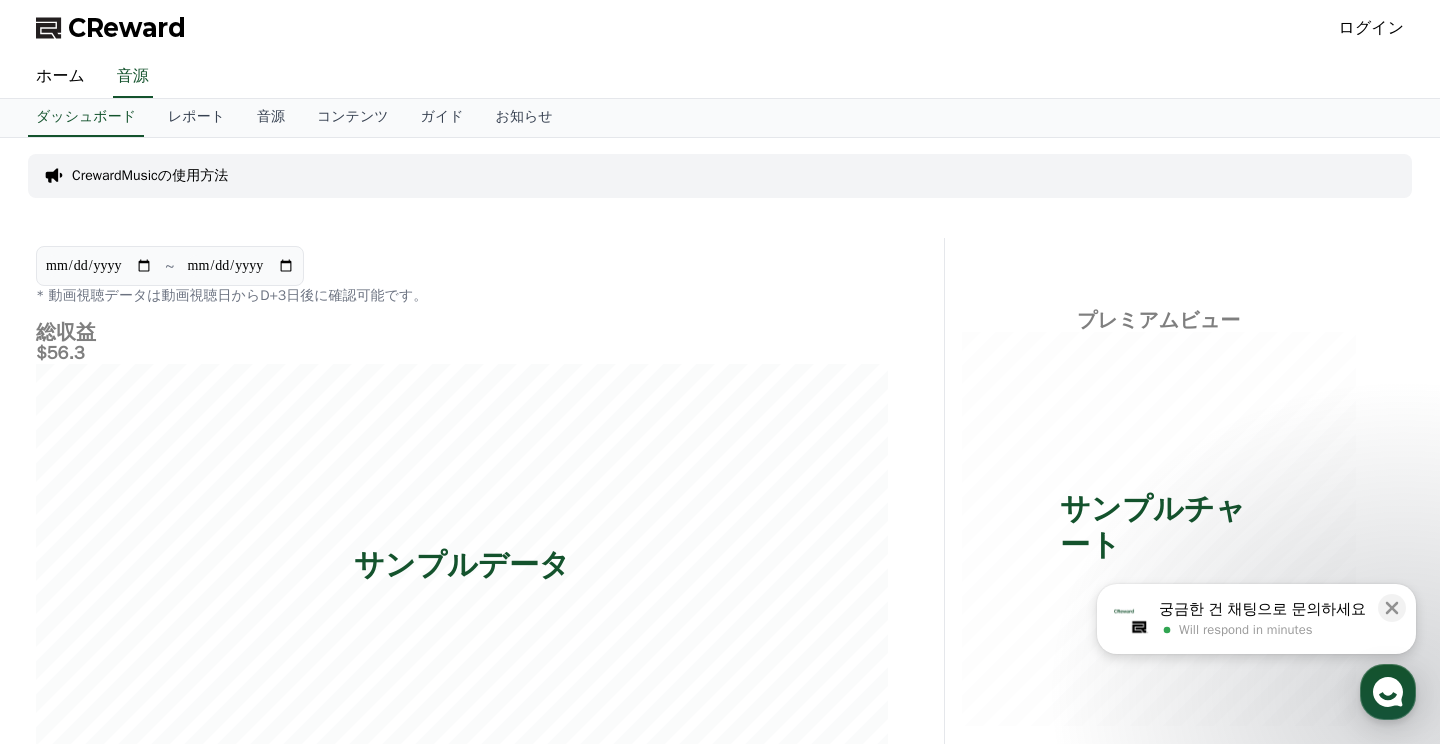 click on "ログイン" at bounding box center (1372, 28) 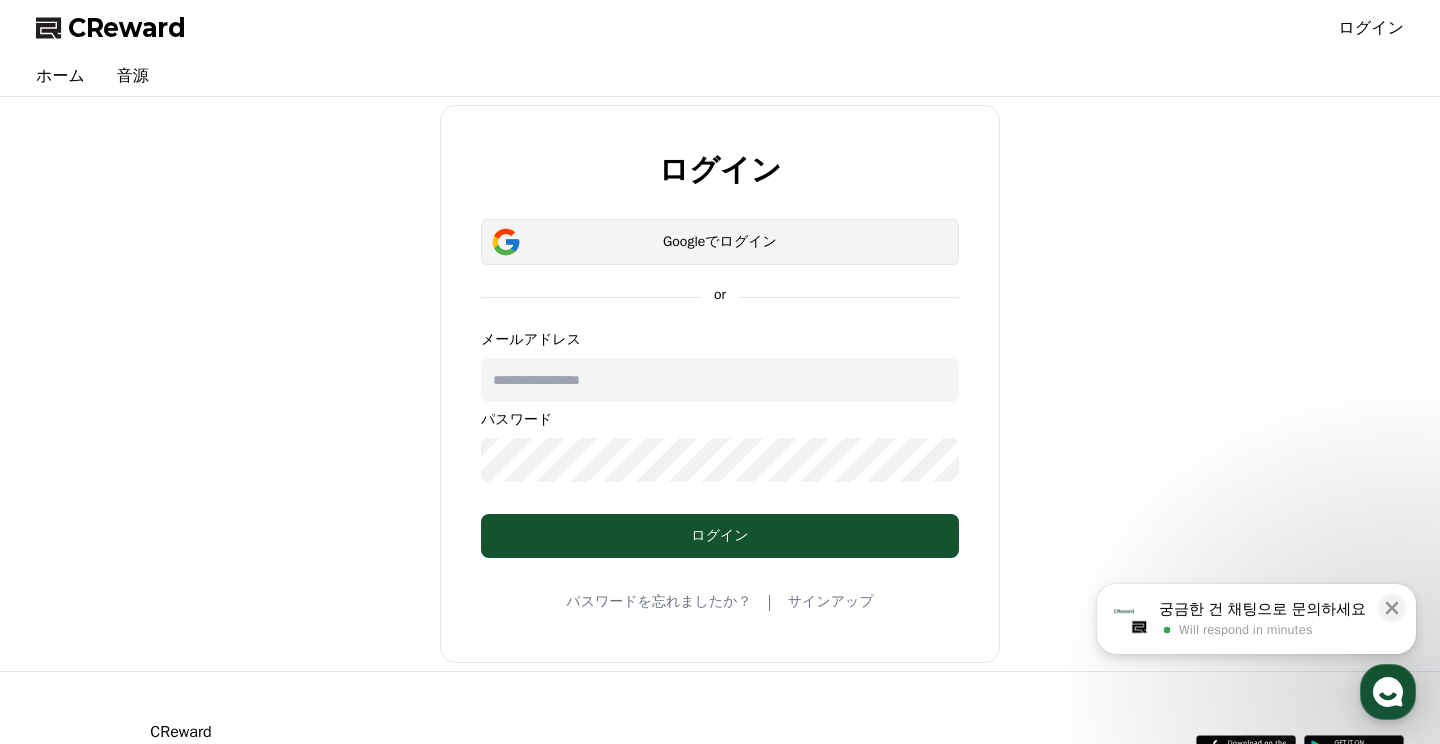 click on "Googleでログイン" at bounding box center (720, 242) 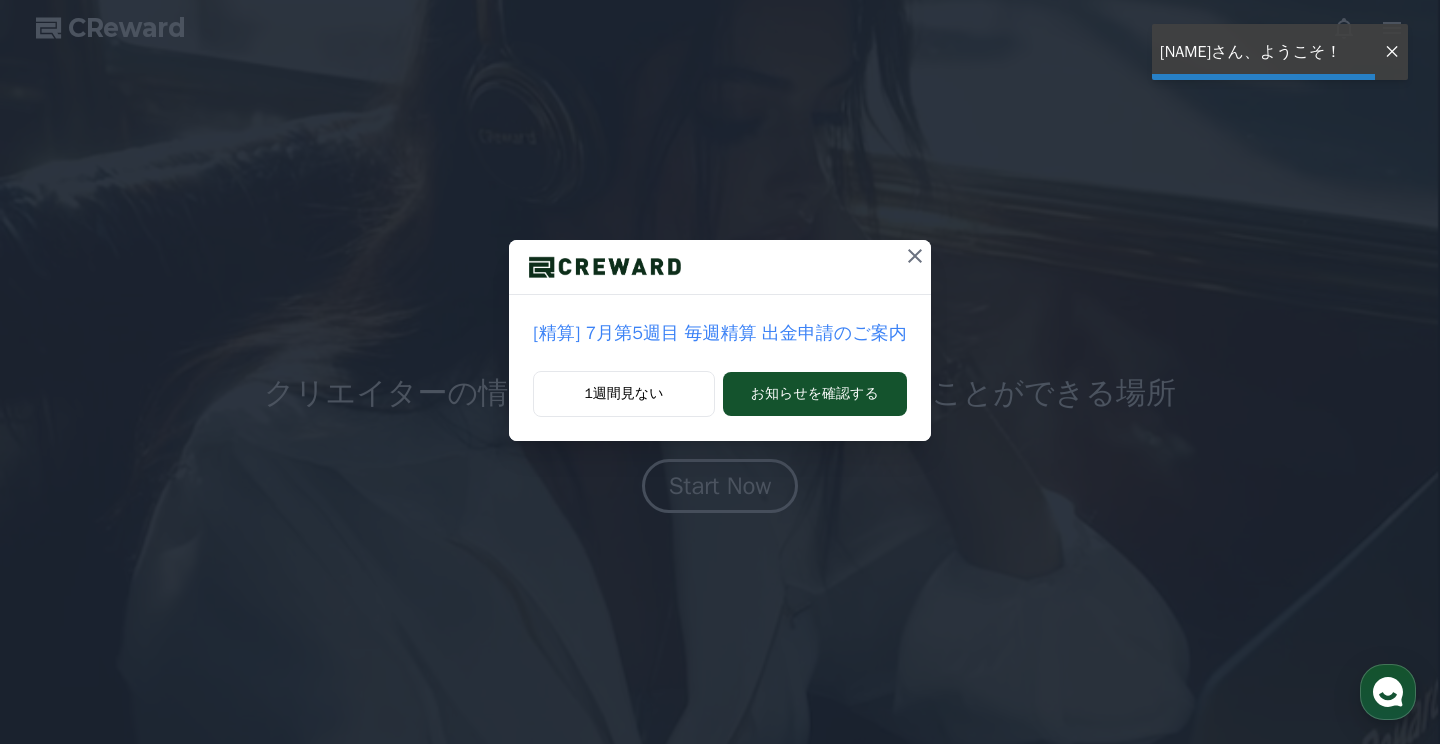 scroll, scrollTop: 0, scrollLeft: 0, axis: both 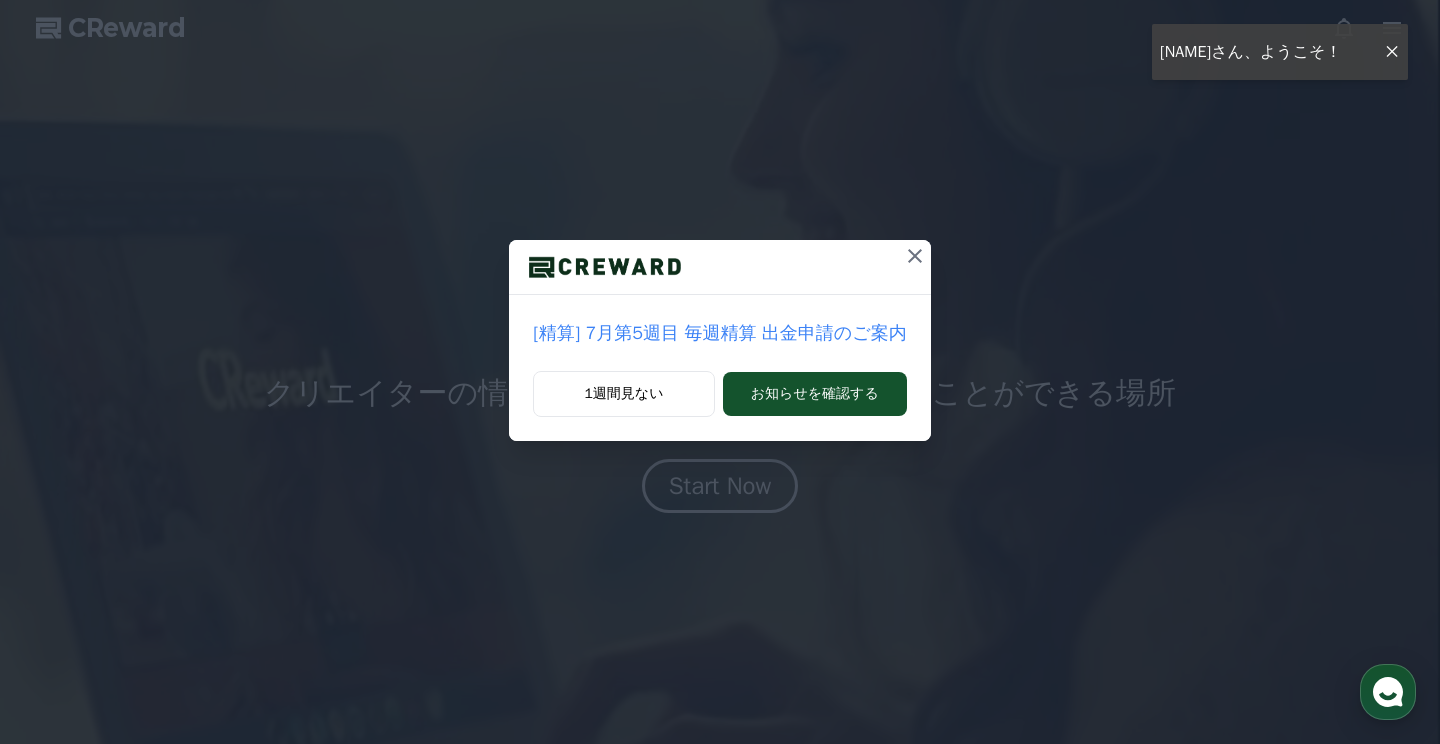 click 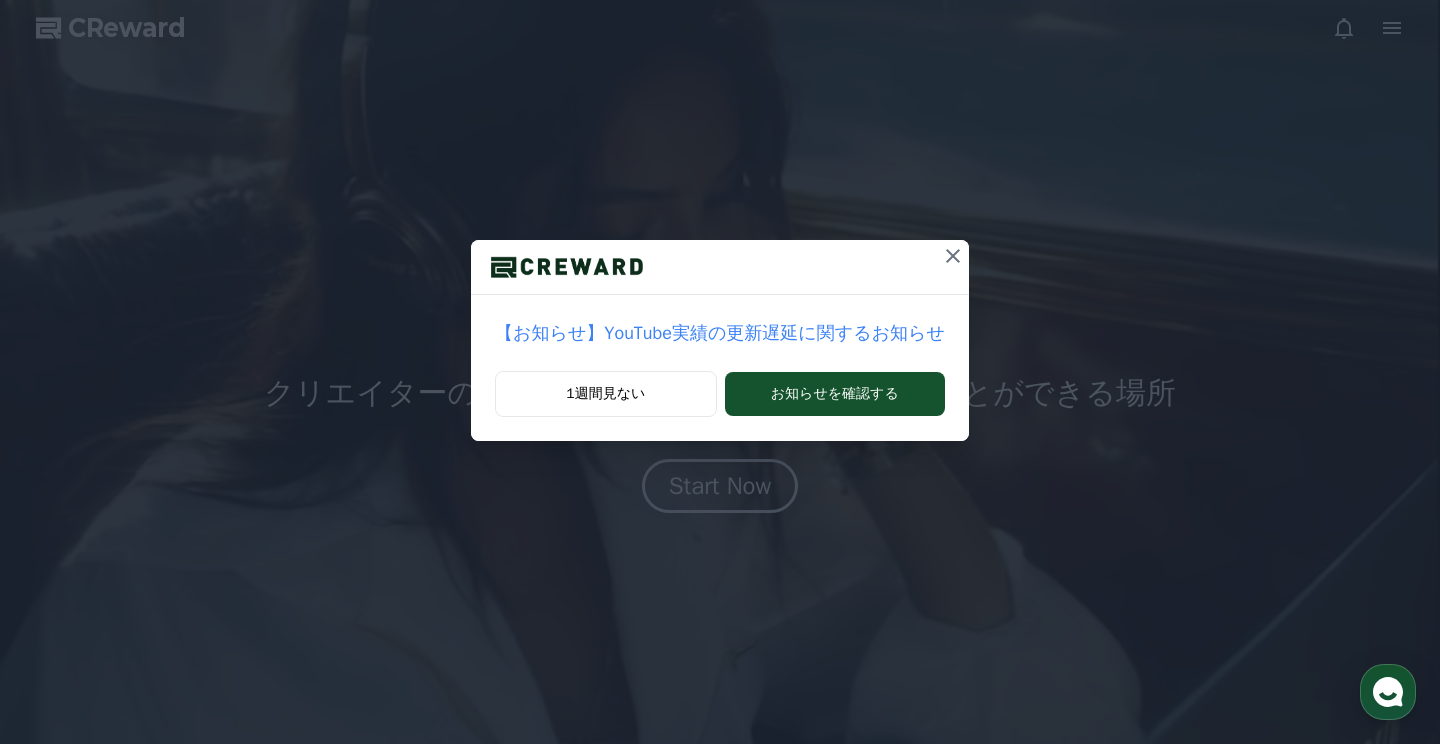 click 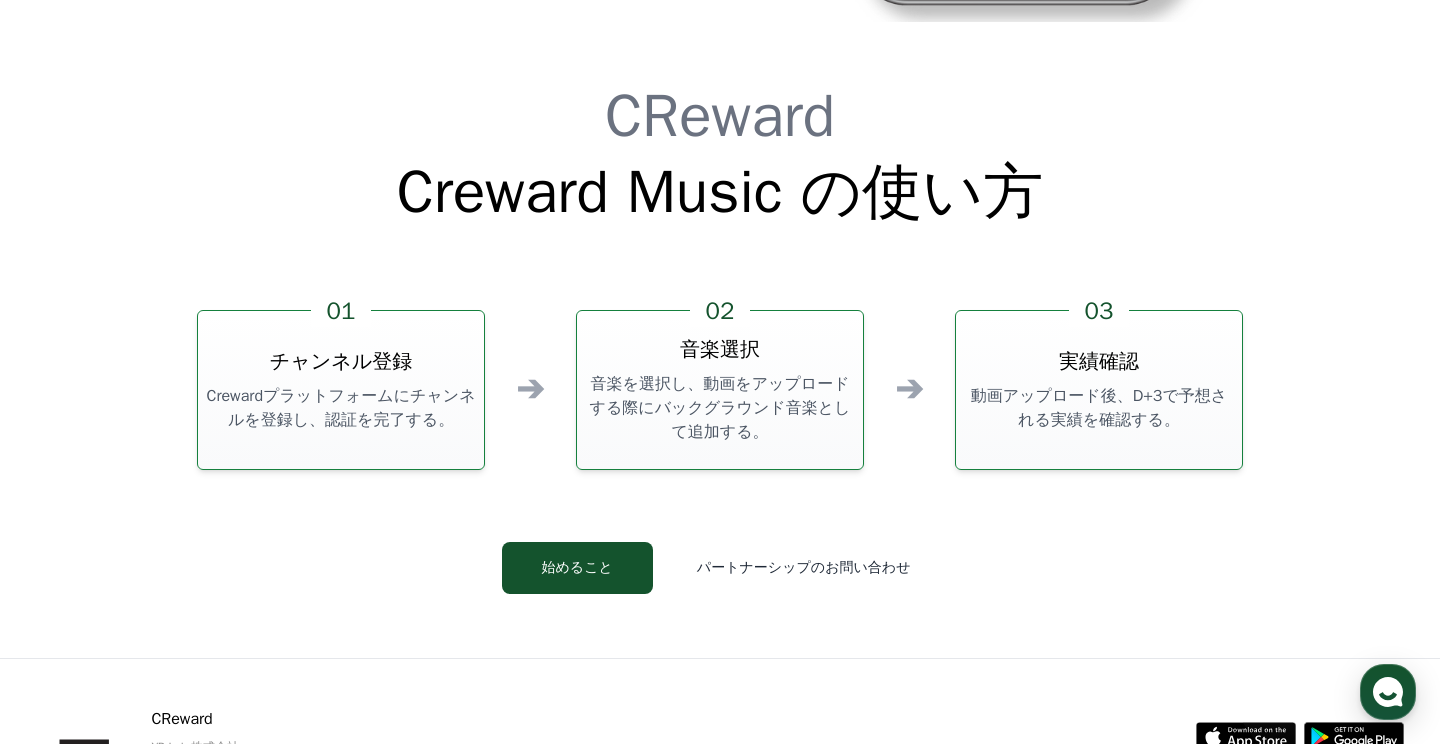 scroll, scrollTop: 5418, scrollLeft: 0, axis: vertical 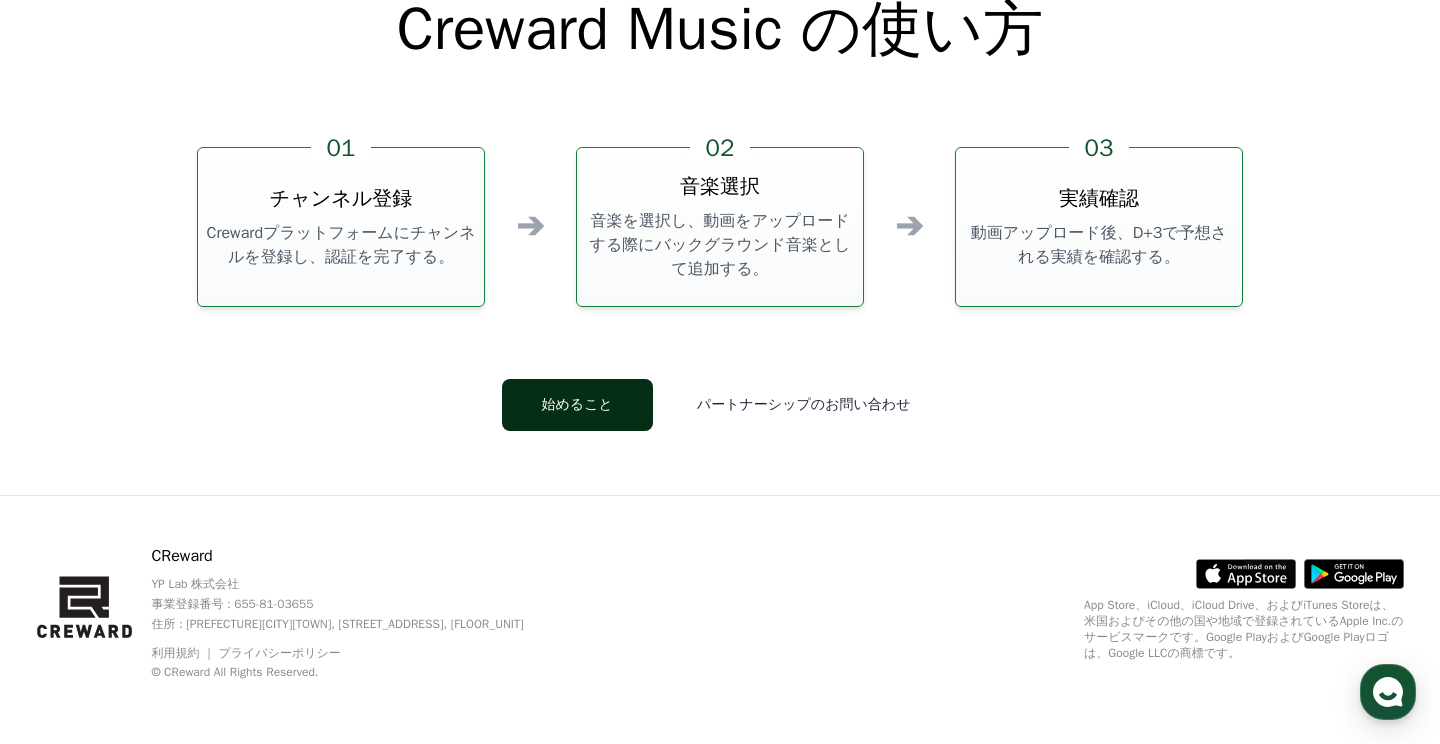click on "始めること" at bounding box center [577, 405] 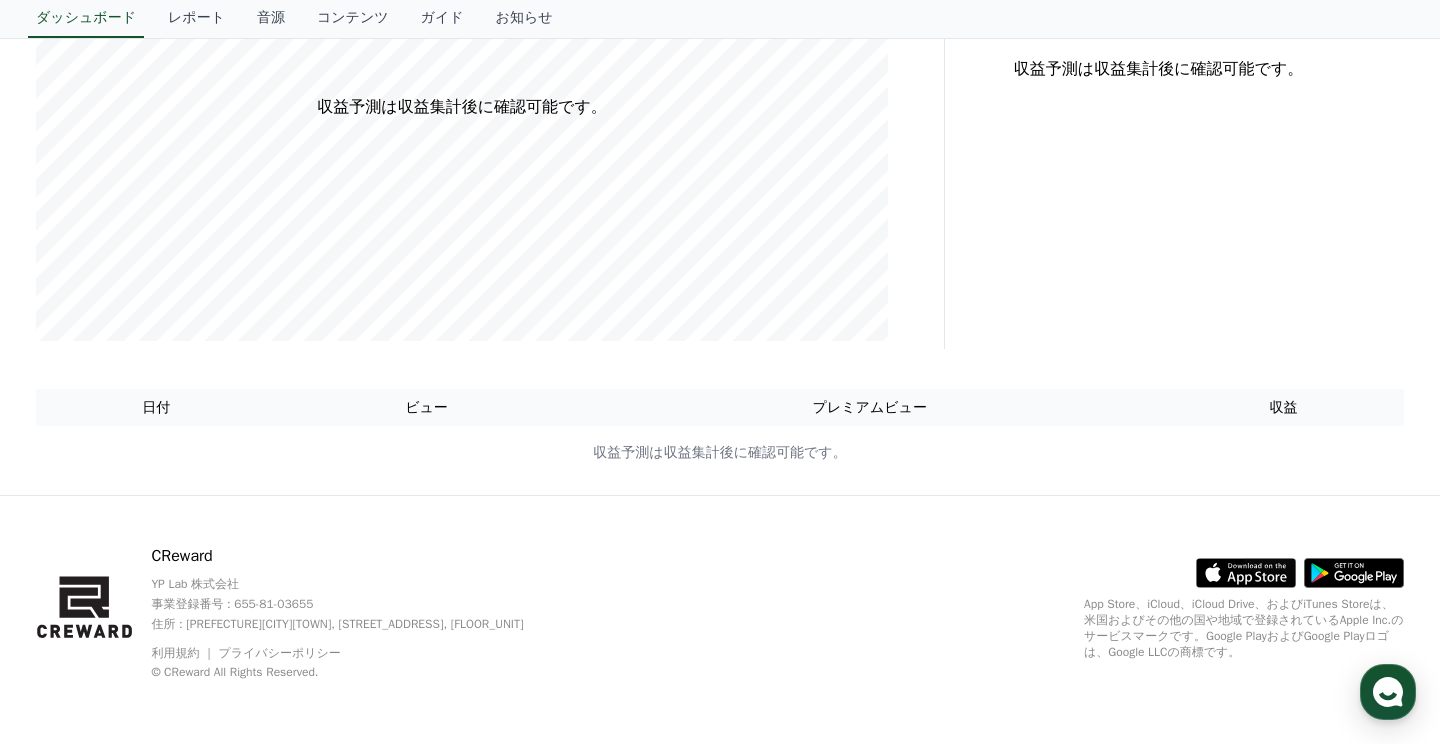 scroll, scrollTop: 0, scrollLeft: 0, axis: both 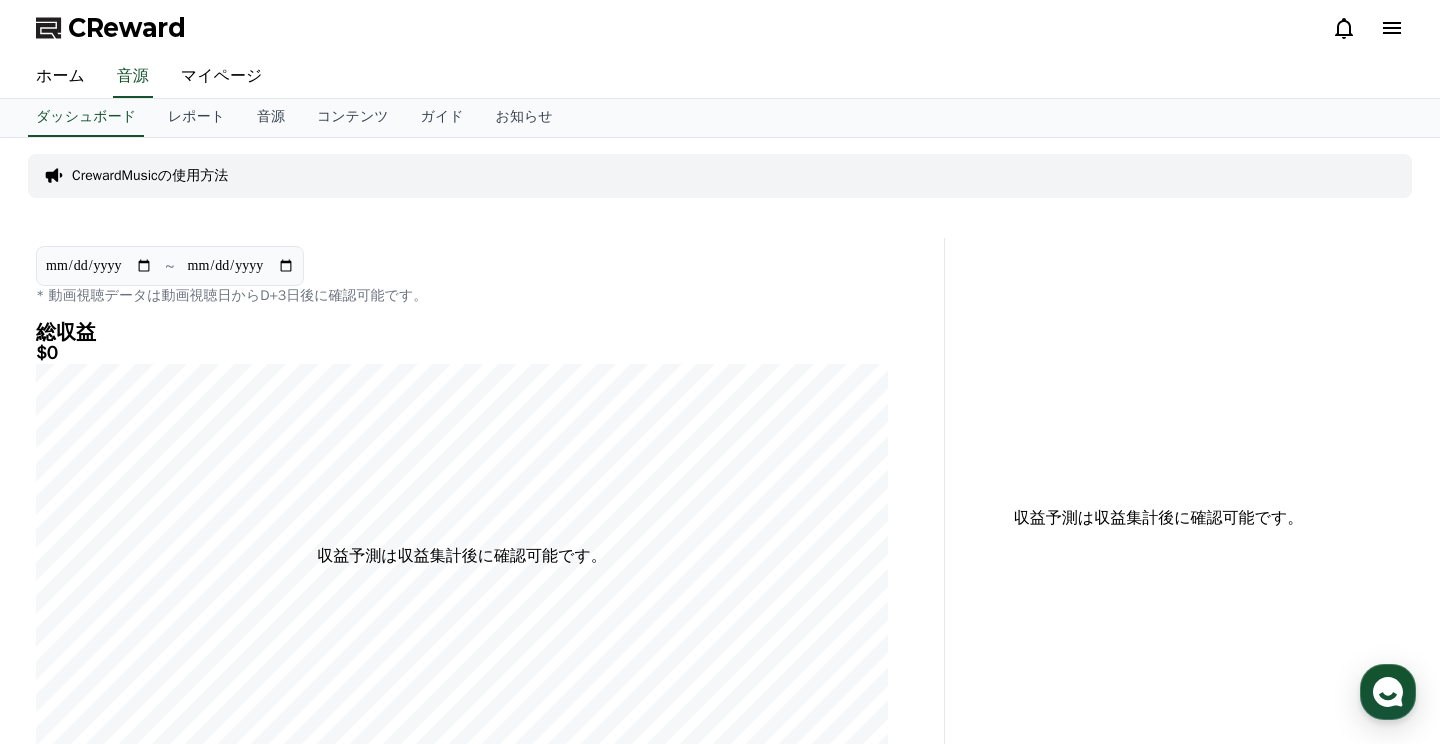 click at bounding box center (1368, 28) 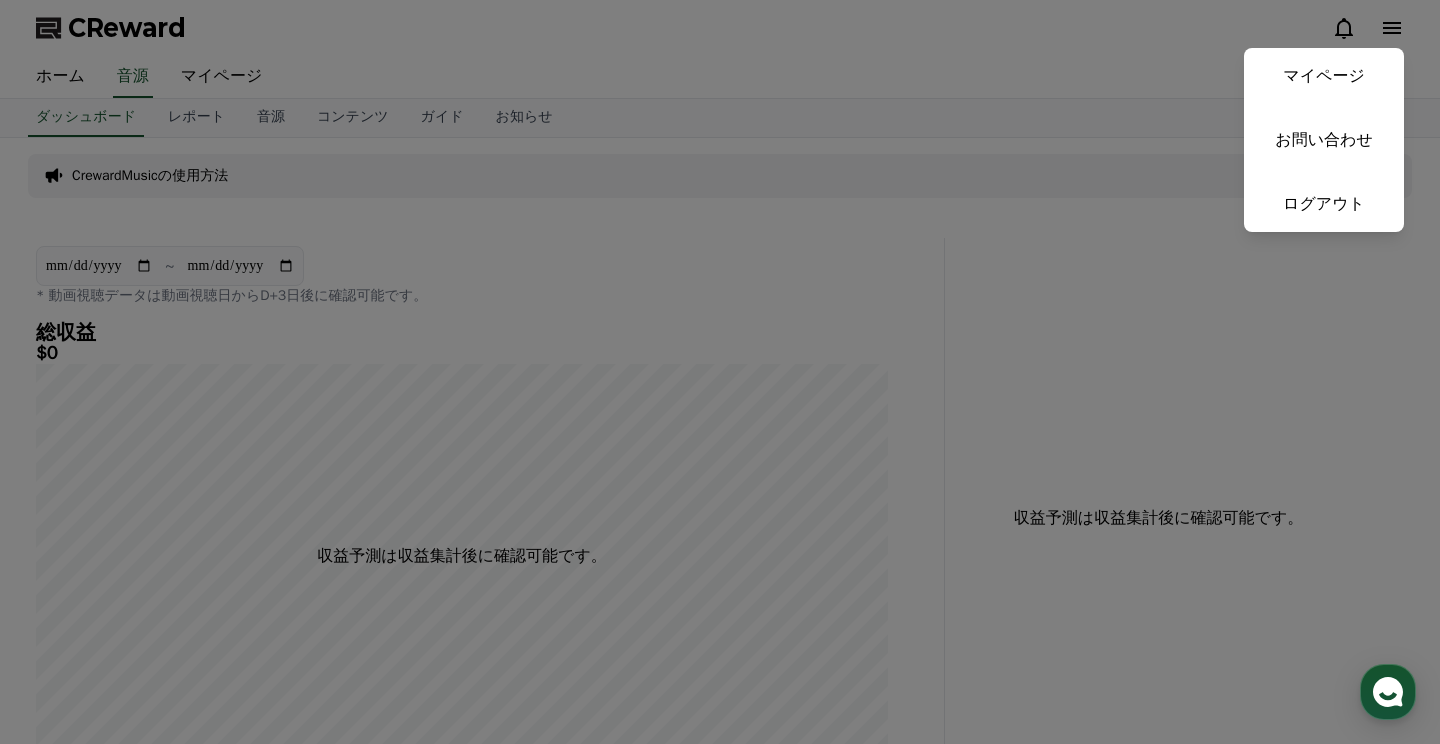 click at bounding box center (720, 372) 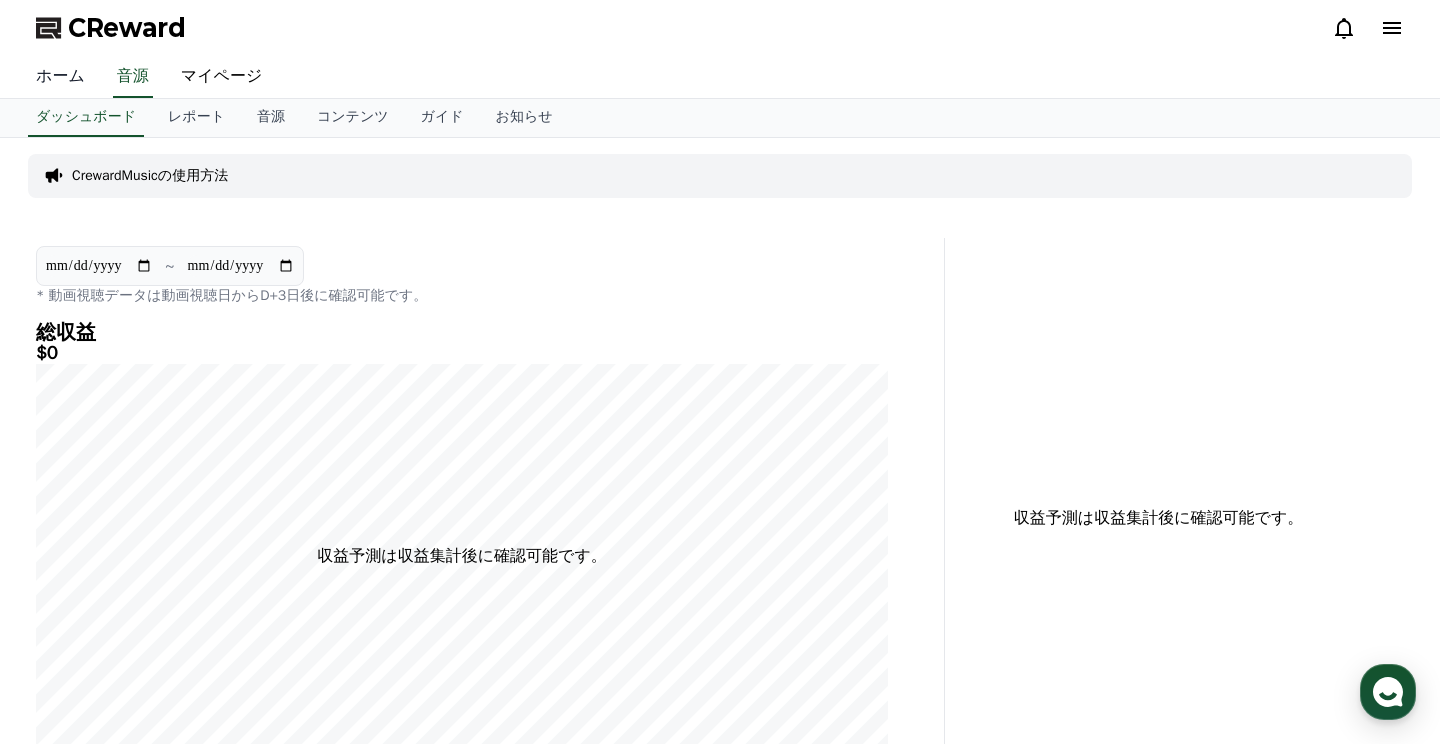 click on "ホーム" at bounding box center [60, 77] 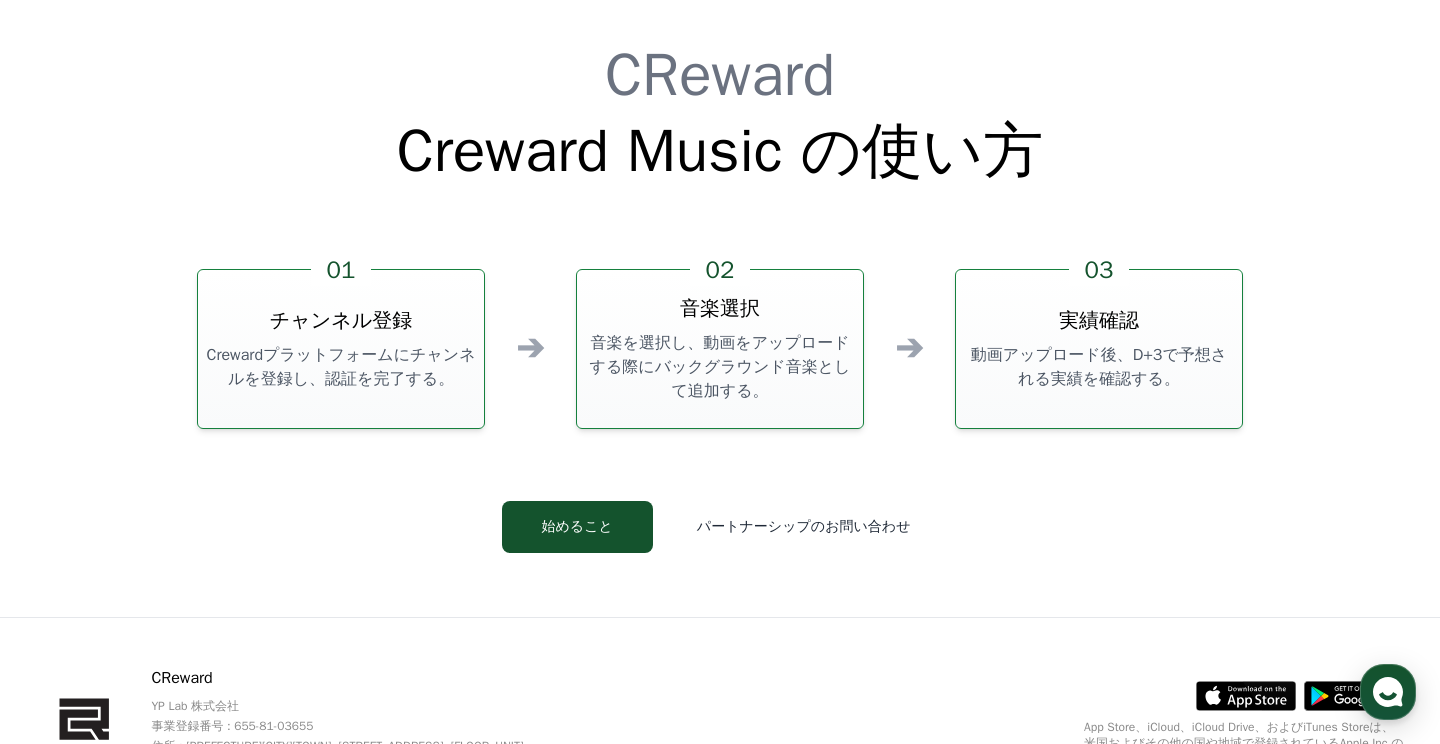 scroll, scrollTop: 5418, scrollLeft: 0, axis: vertical 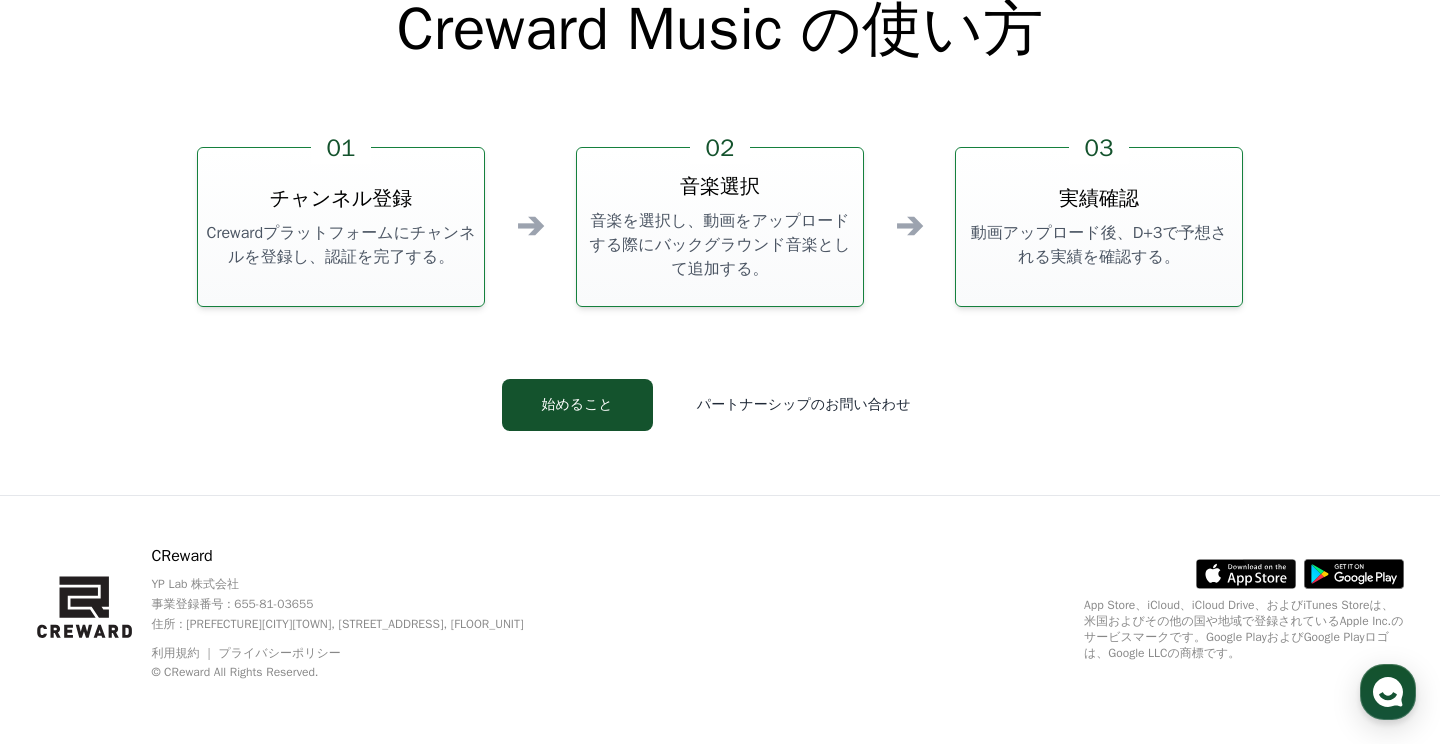 click on "Crewardプラットフォームにチャンネルを登録し、認証を完了する。" at bounding box center (341, 245) 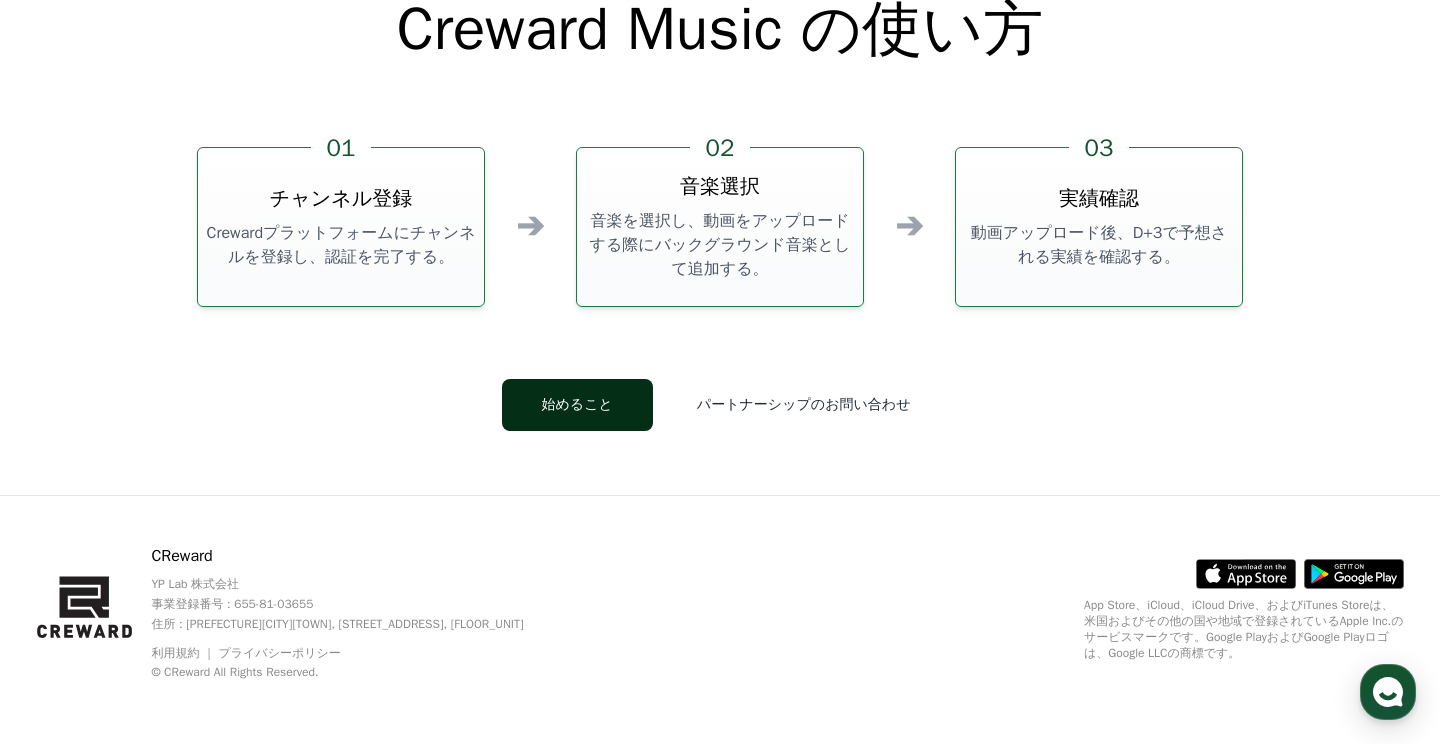 click on "始めること" at bounding box center (577, 405) 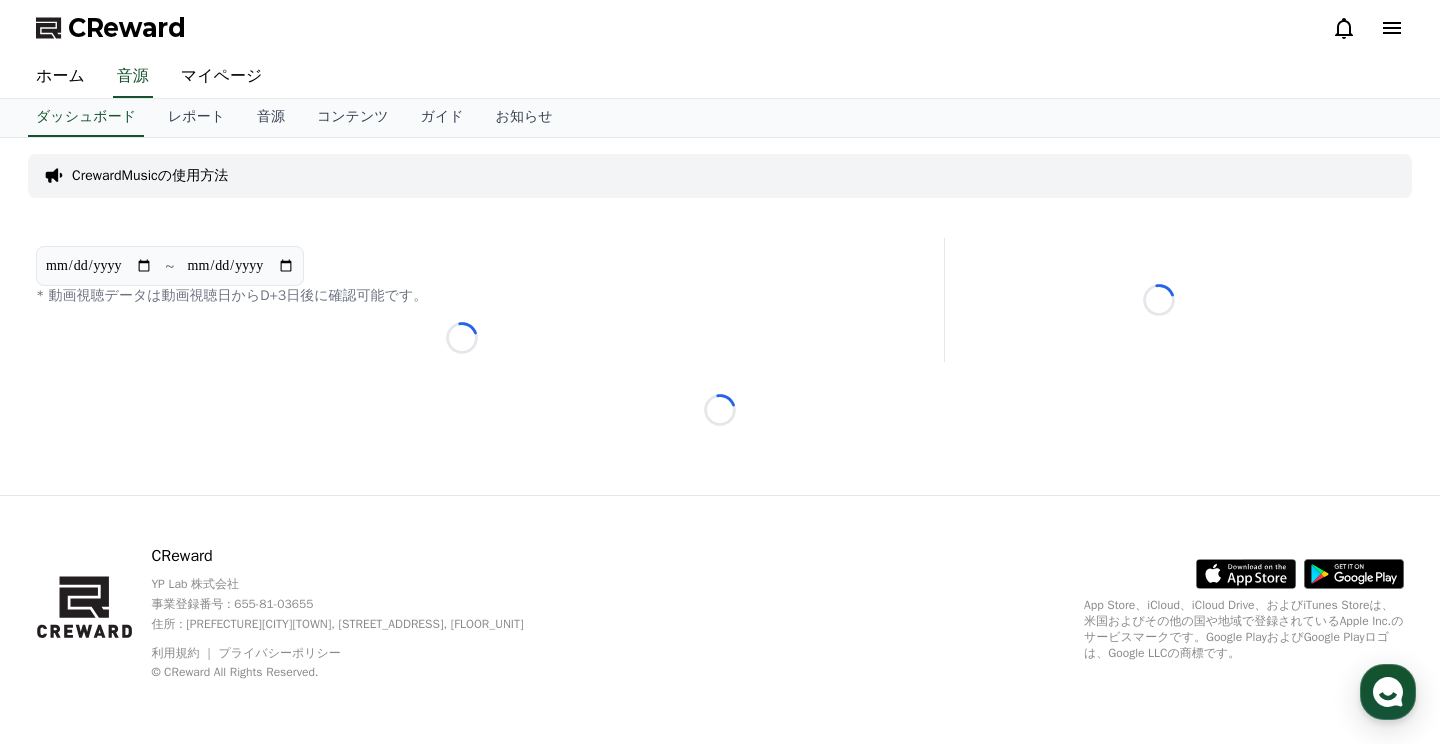 scroll, scrollTop: 0, scrollLeft: 0, axis: both 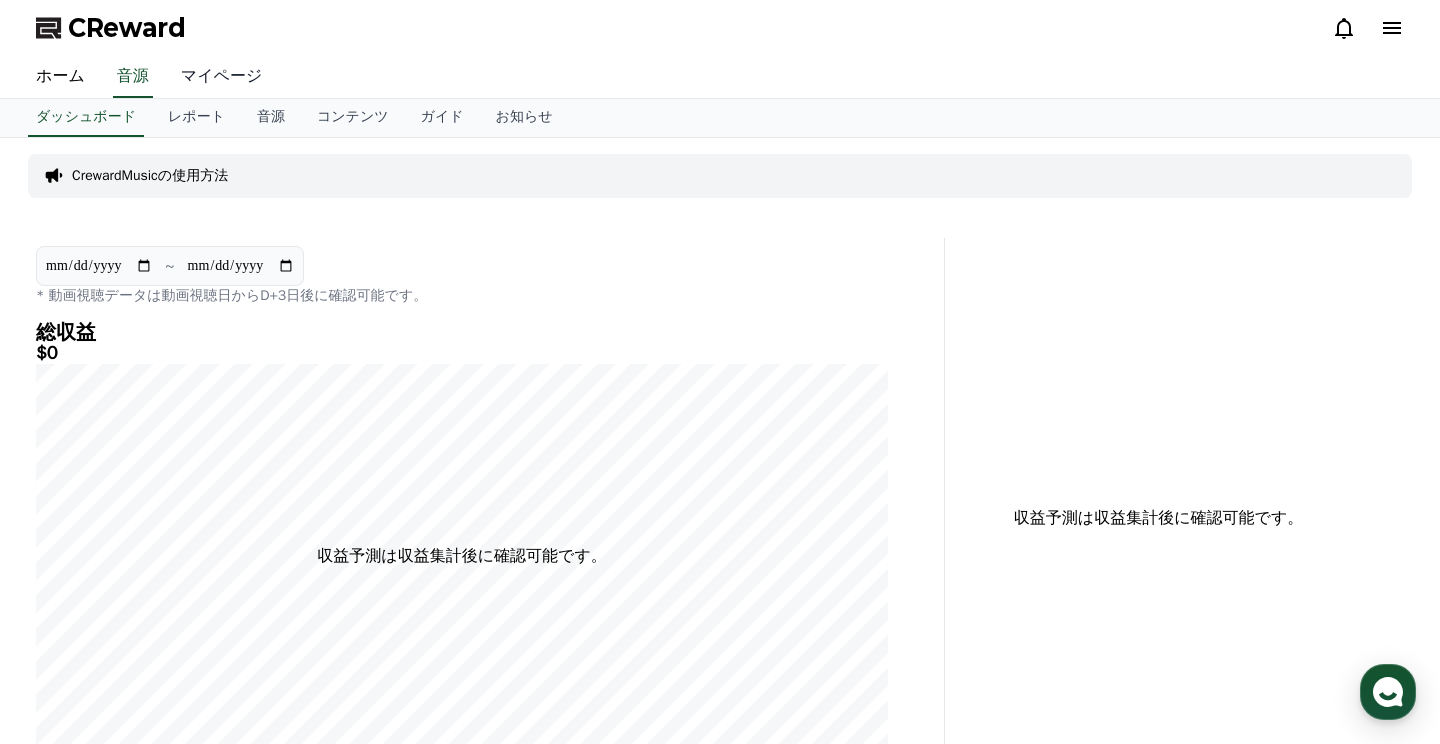 click on "マイページ" at bounding box center [222, 77] 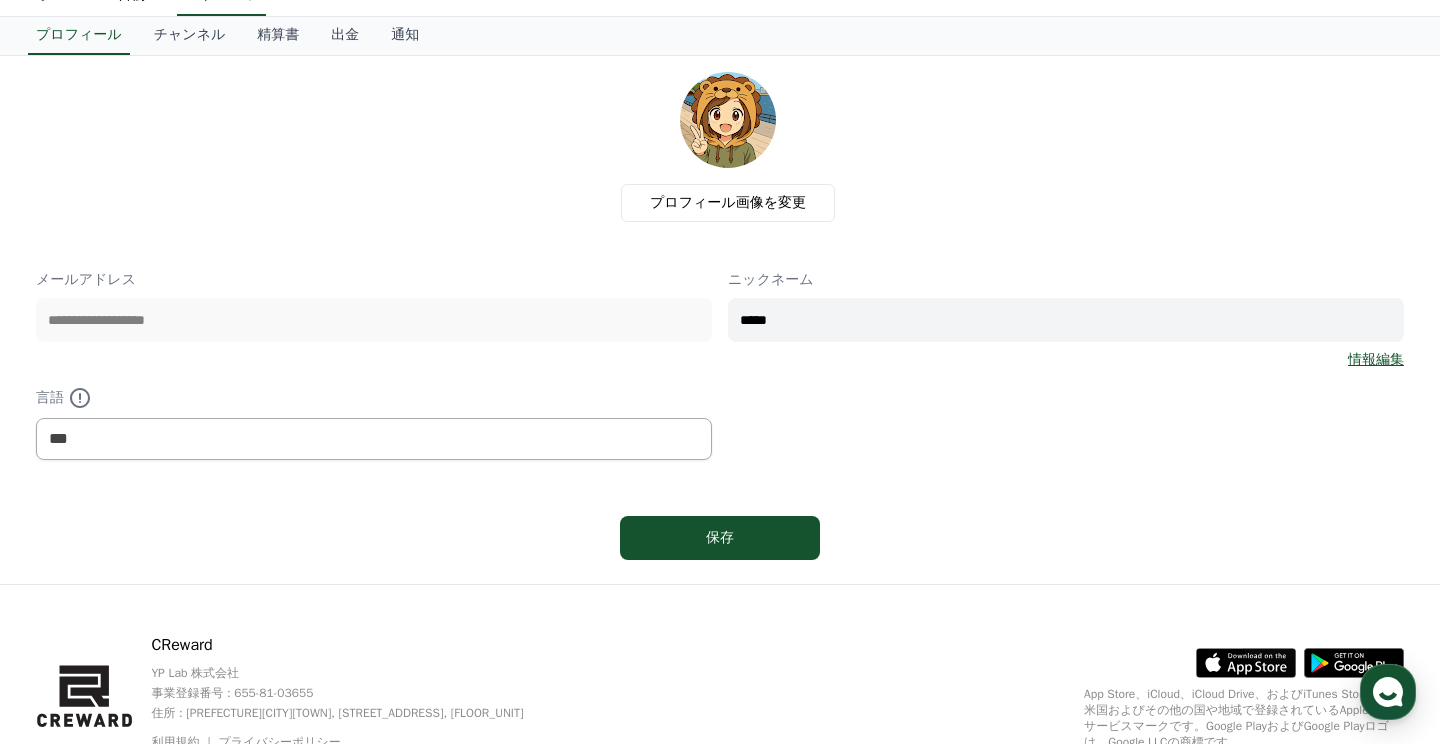 scroll, scrollTop: 0, scrollLeft: 0, axis: both 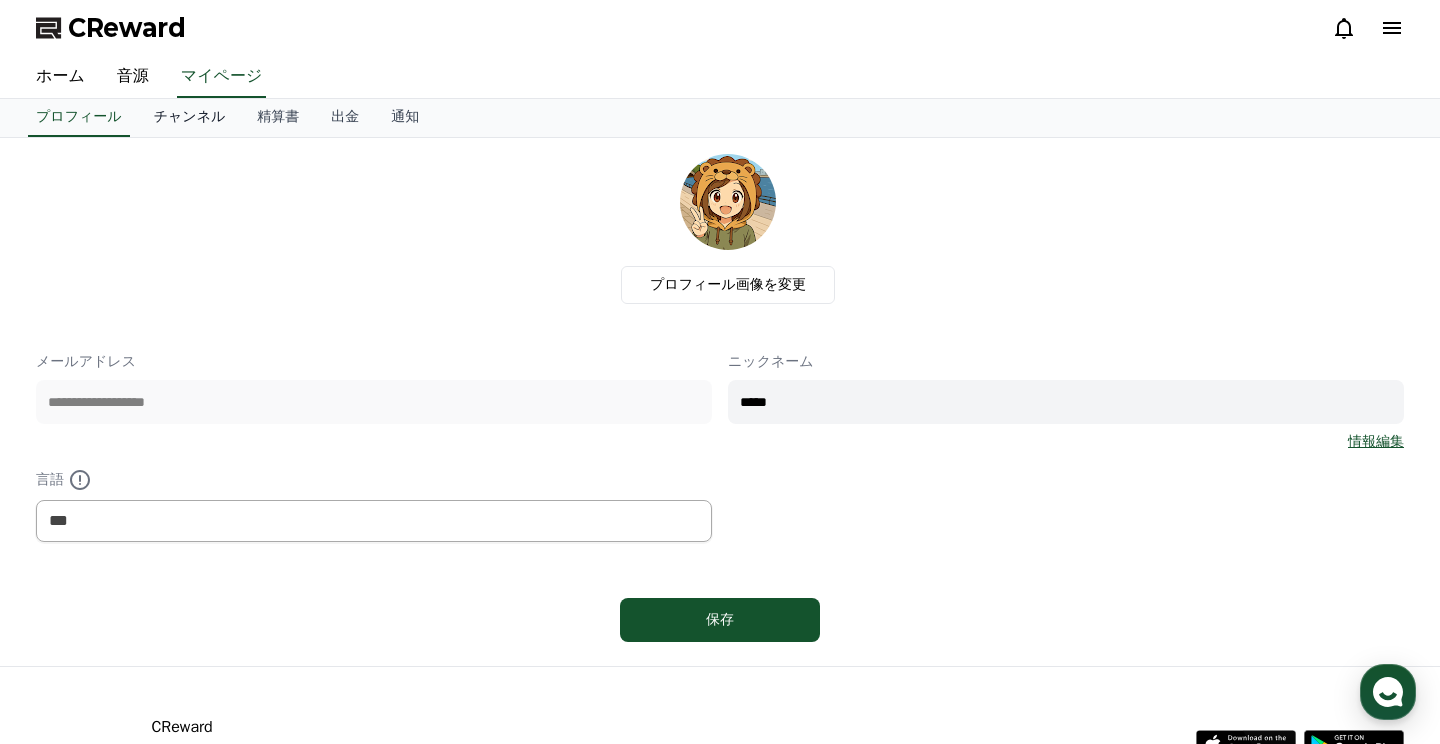 click on "チャンネル" at bounding box center [190, 118] 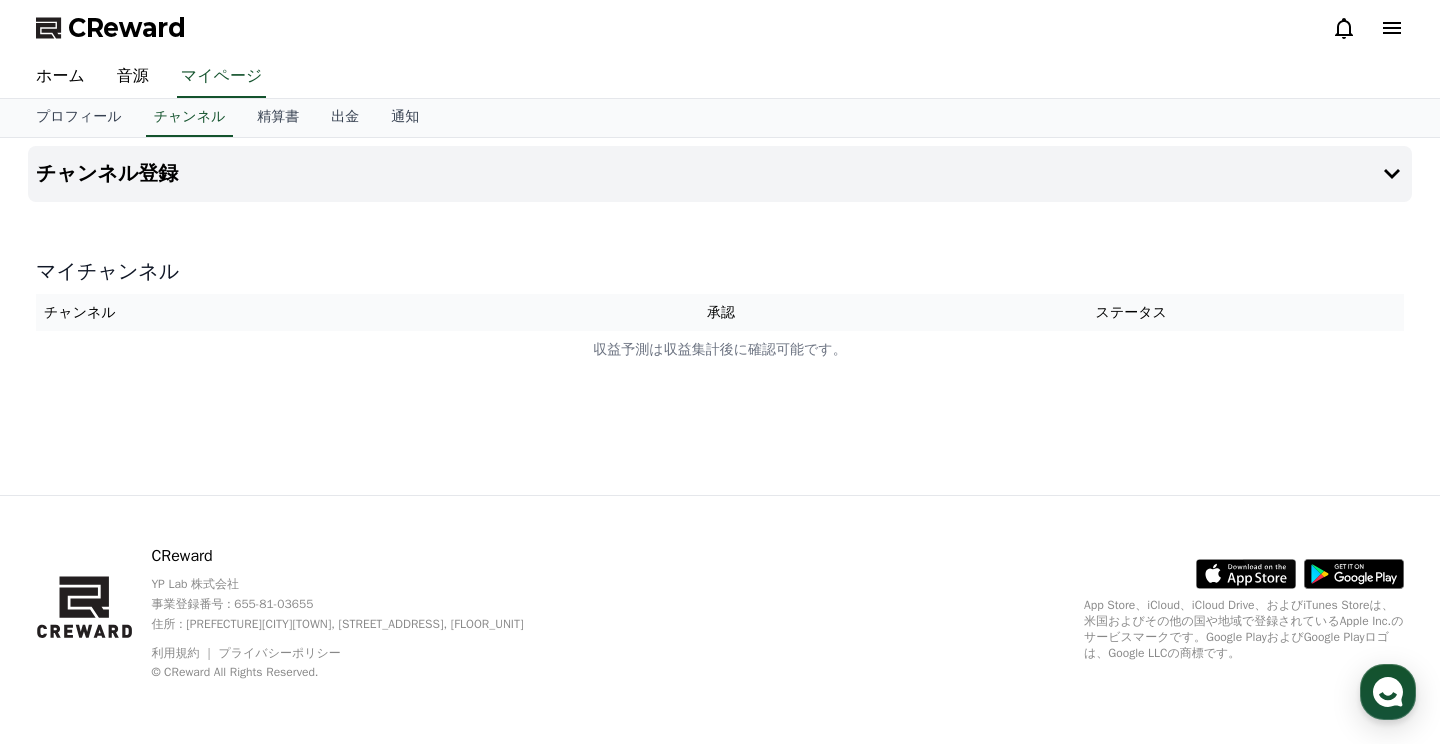 click on "承認" at bounding box center [721, 312] 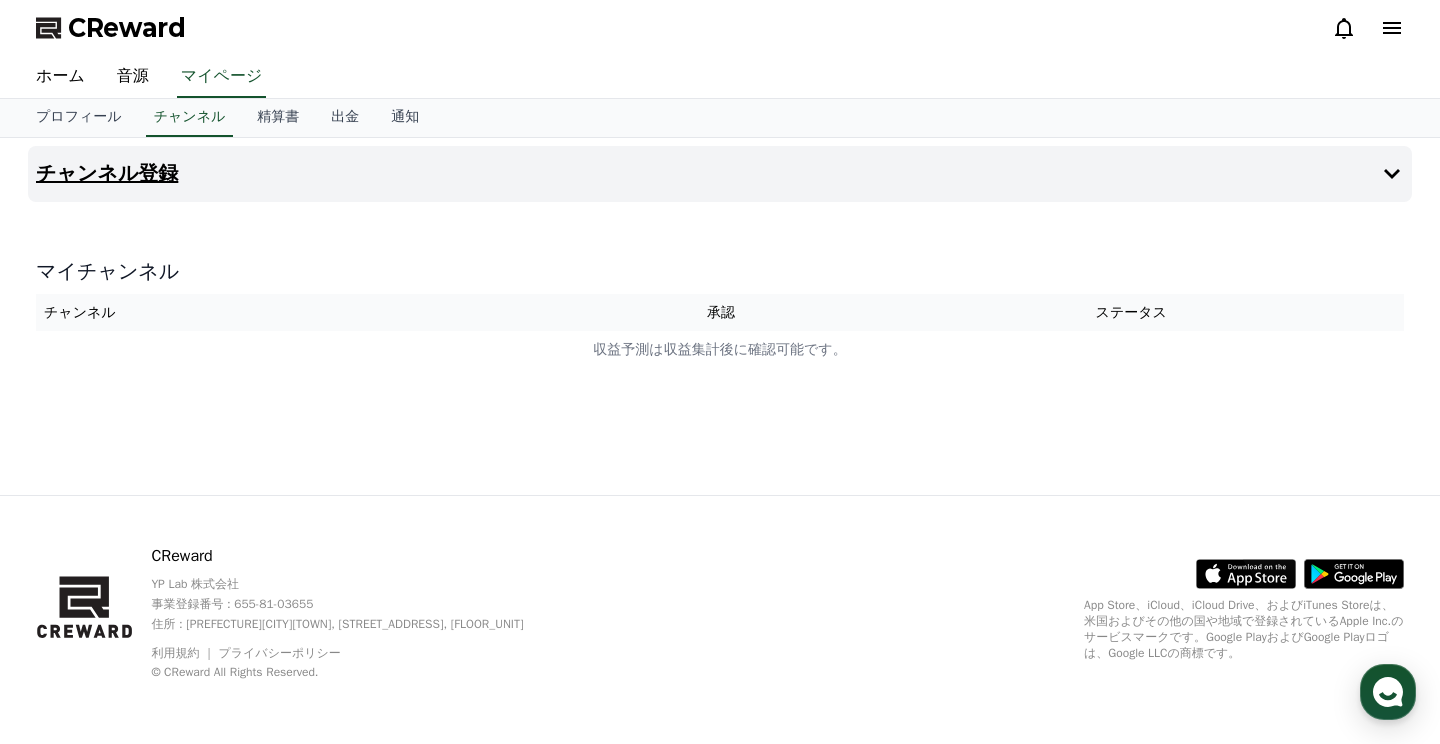 click 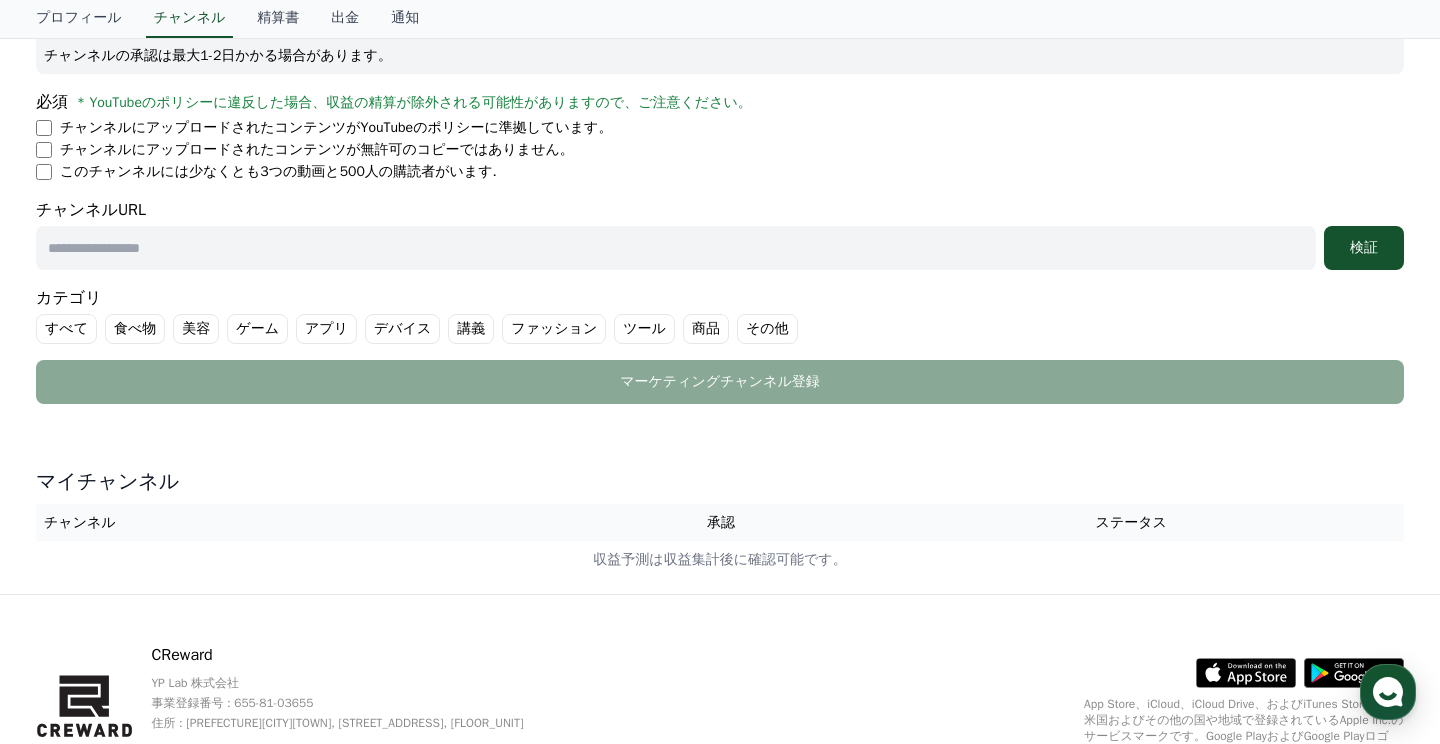 scroll, scrollTop: 314, scrollLeft: 0, axis: vertical 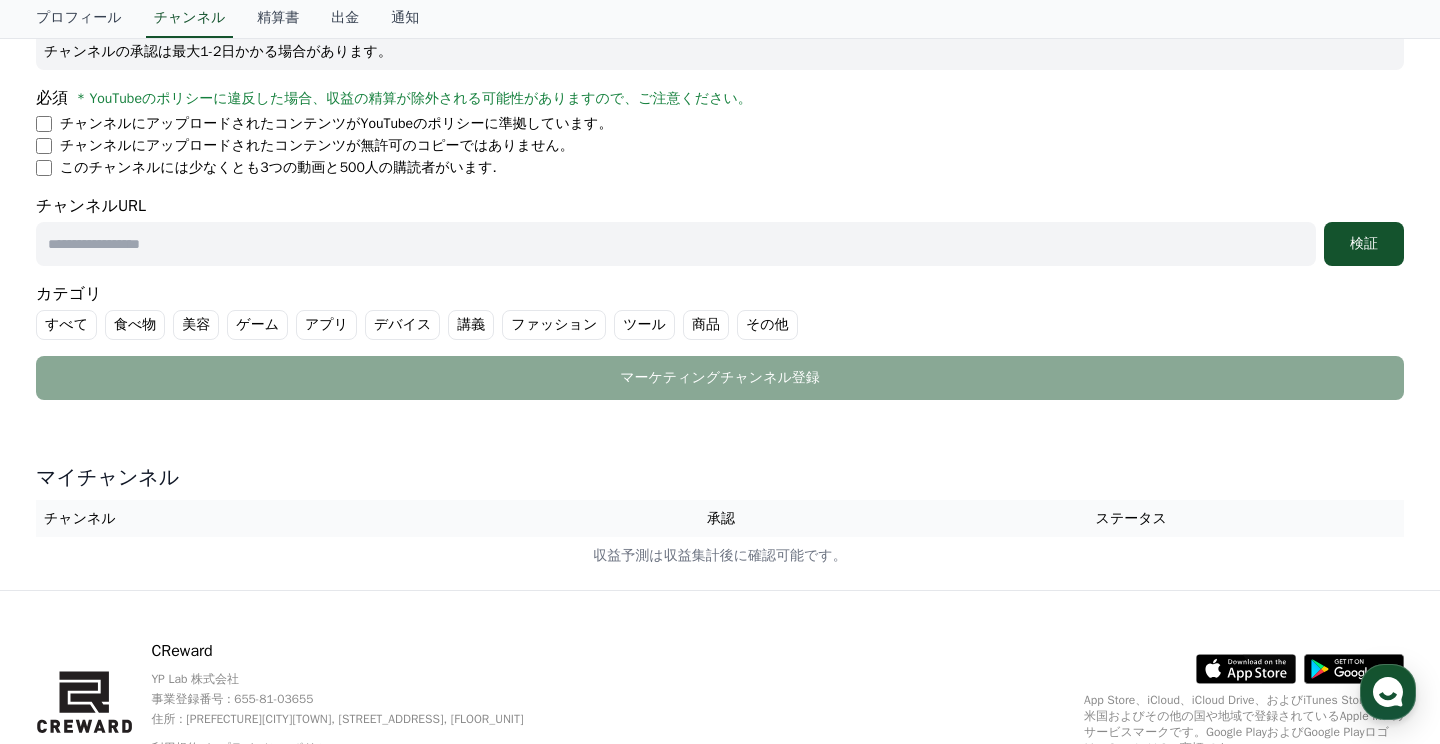 click at bounding box center [676, 244] 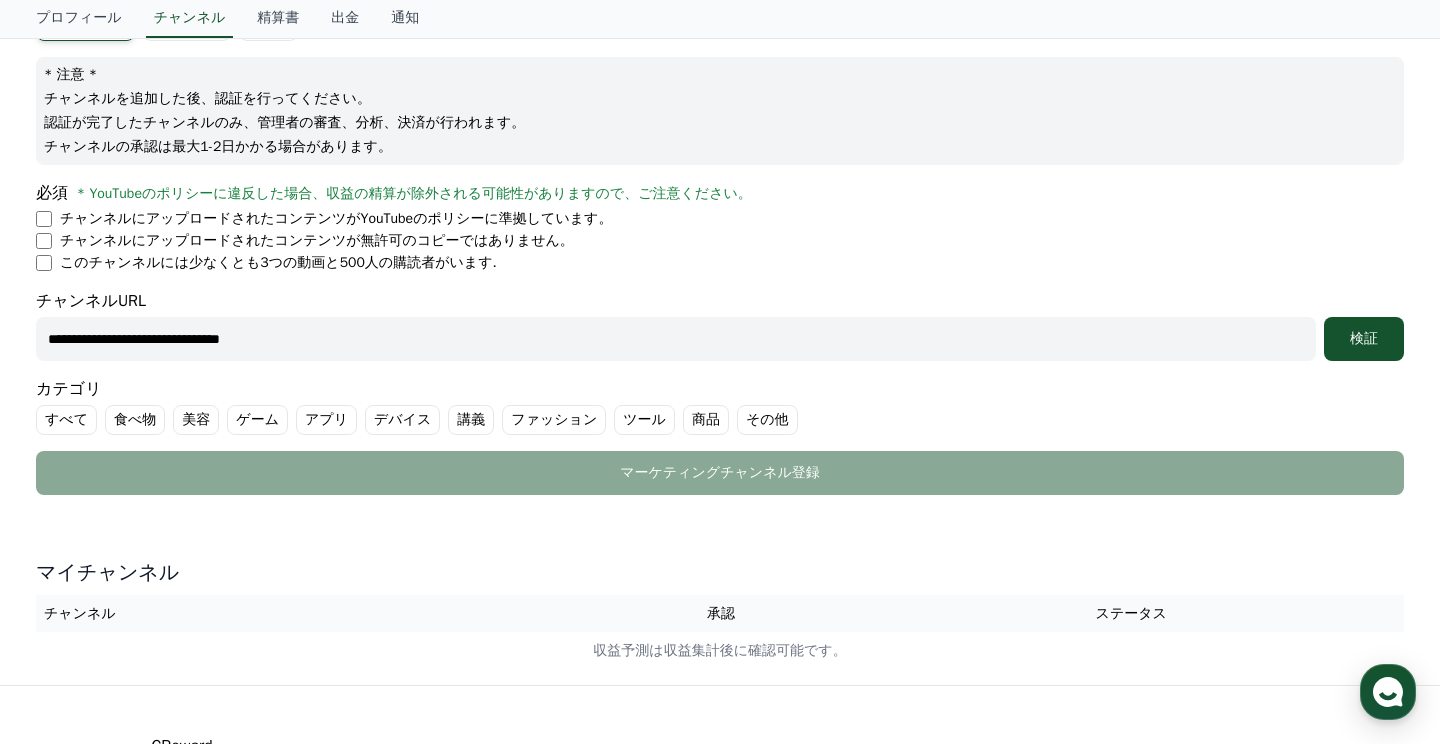 scroll, scrollTop: 216, scrollLeft: 0, axis: vertical 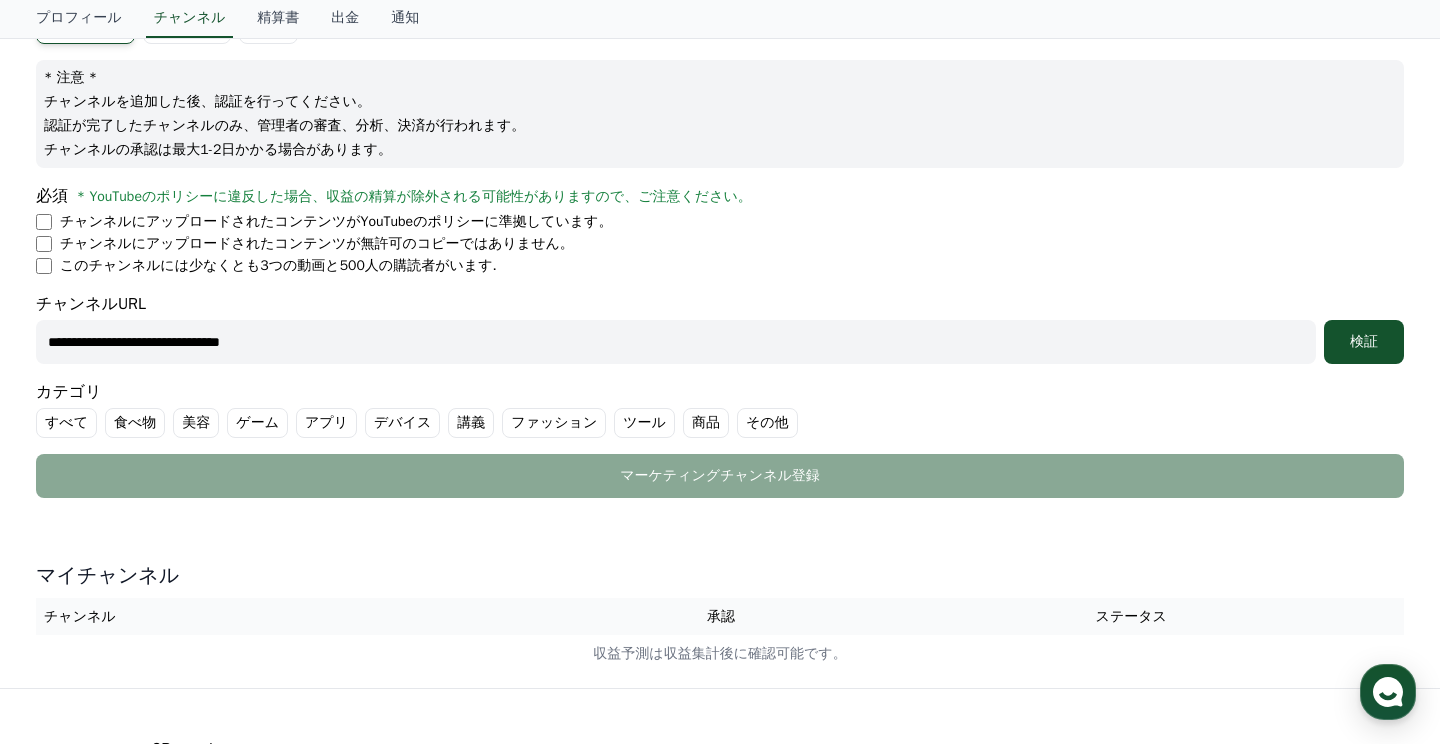 type on "**********" 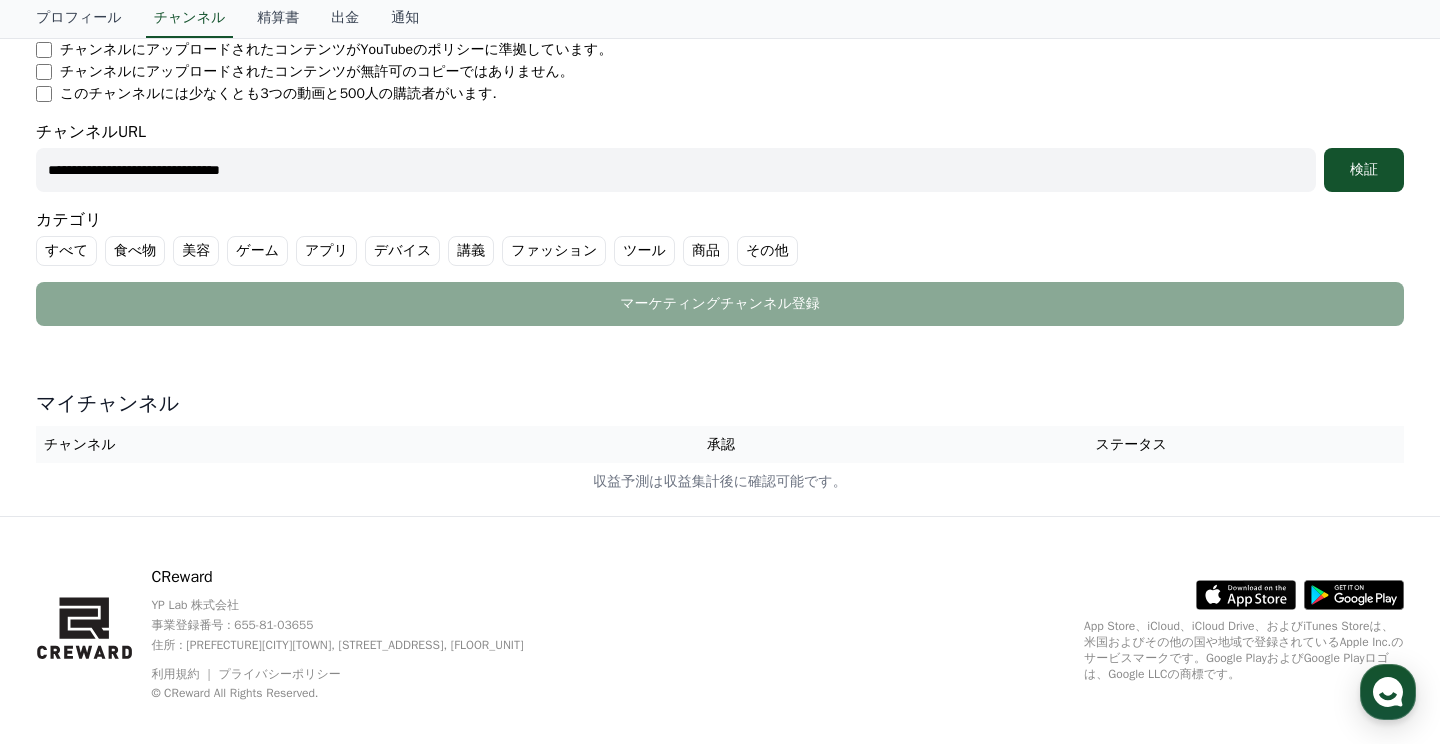 scroll, scrollTop: 390, scrollLeft: 0, axis: vertical 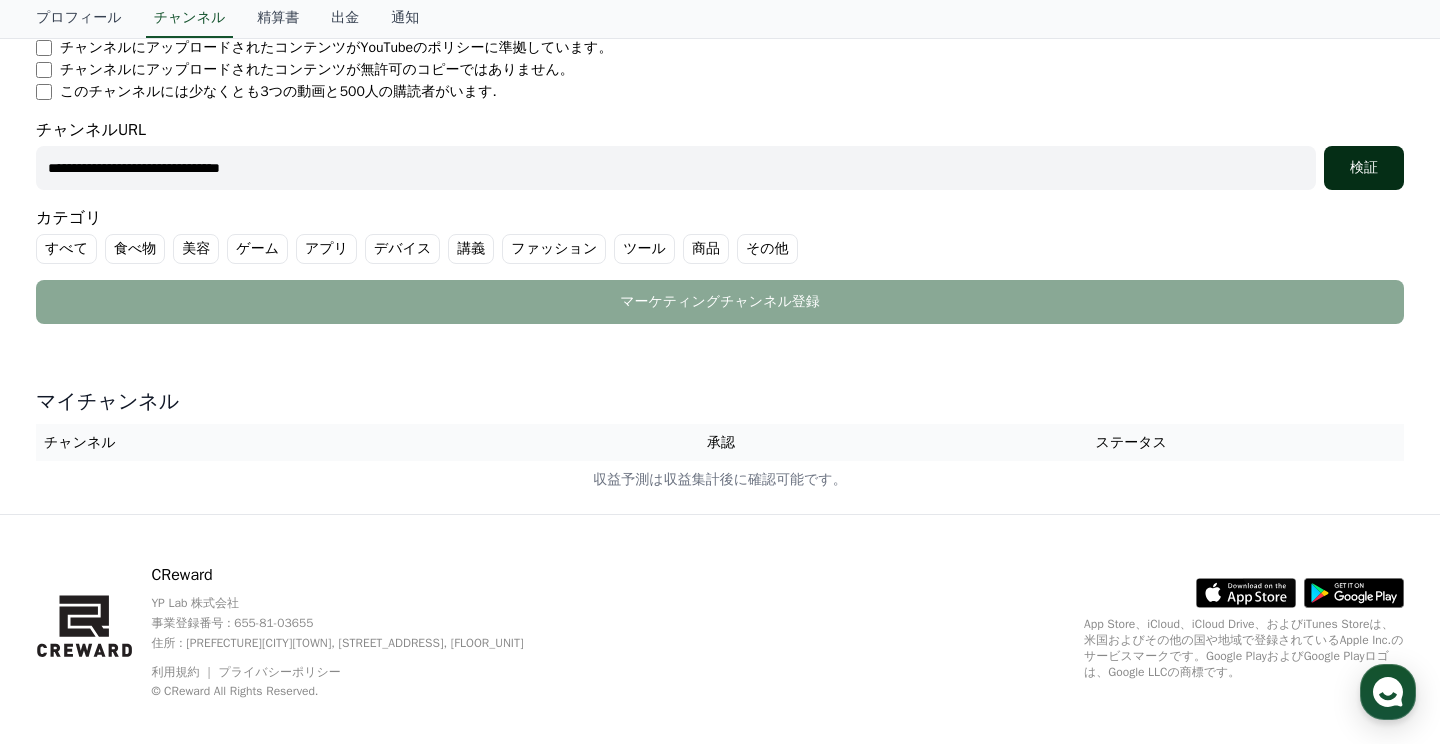 click on "検証" at bounding box center [1364, 168] 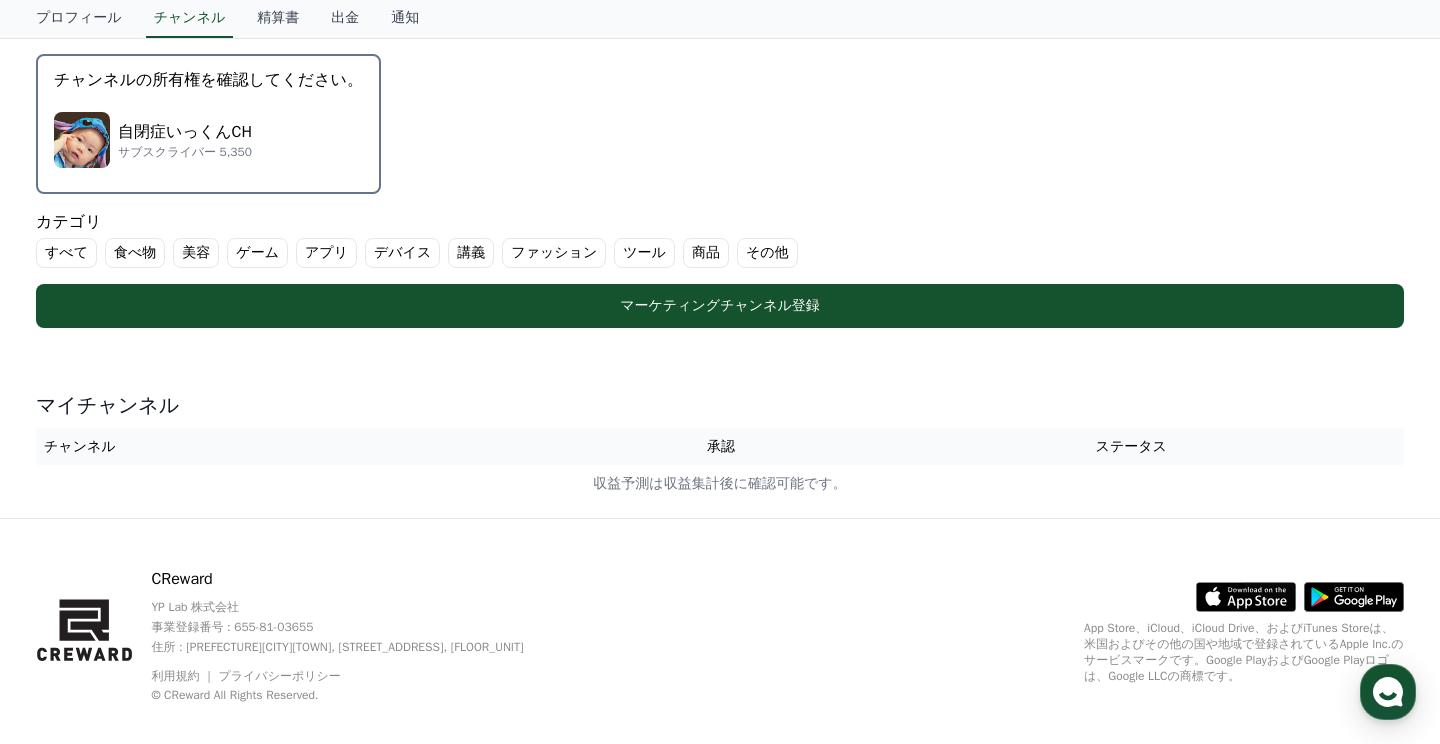 scroll, scrollTop: 548, scrollLeft: 0, axis: vertical 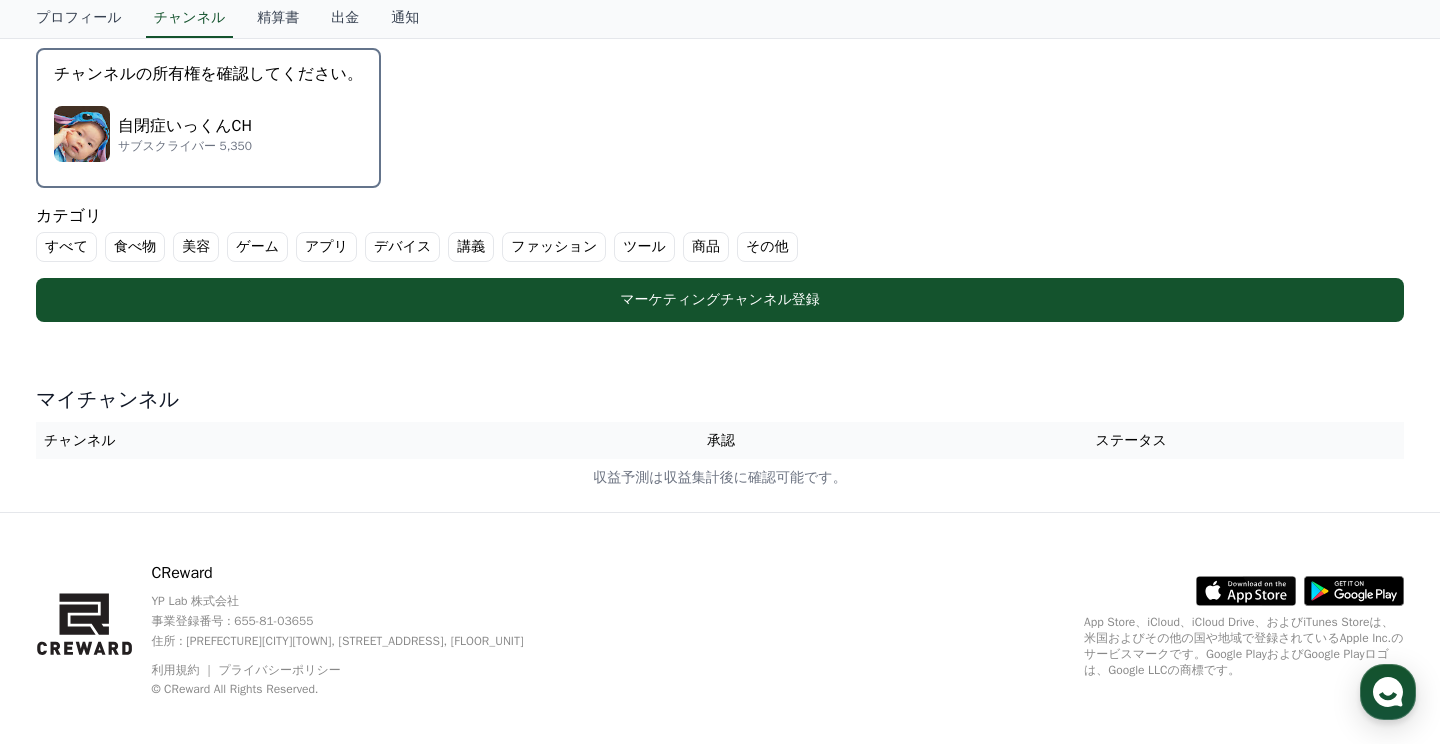 click on "自閉症いっくんCH   サブスクライバー
5,350" at bounding box center [208, 134] 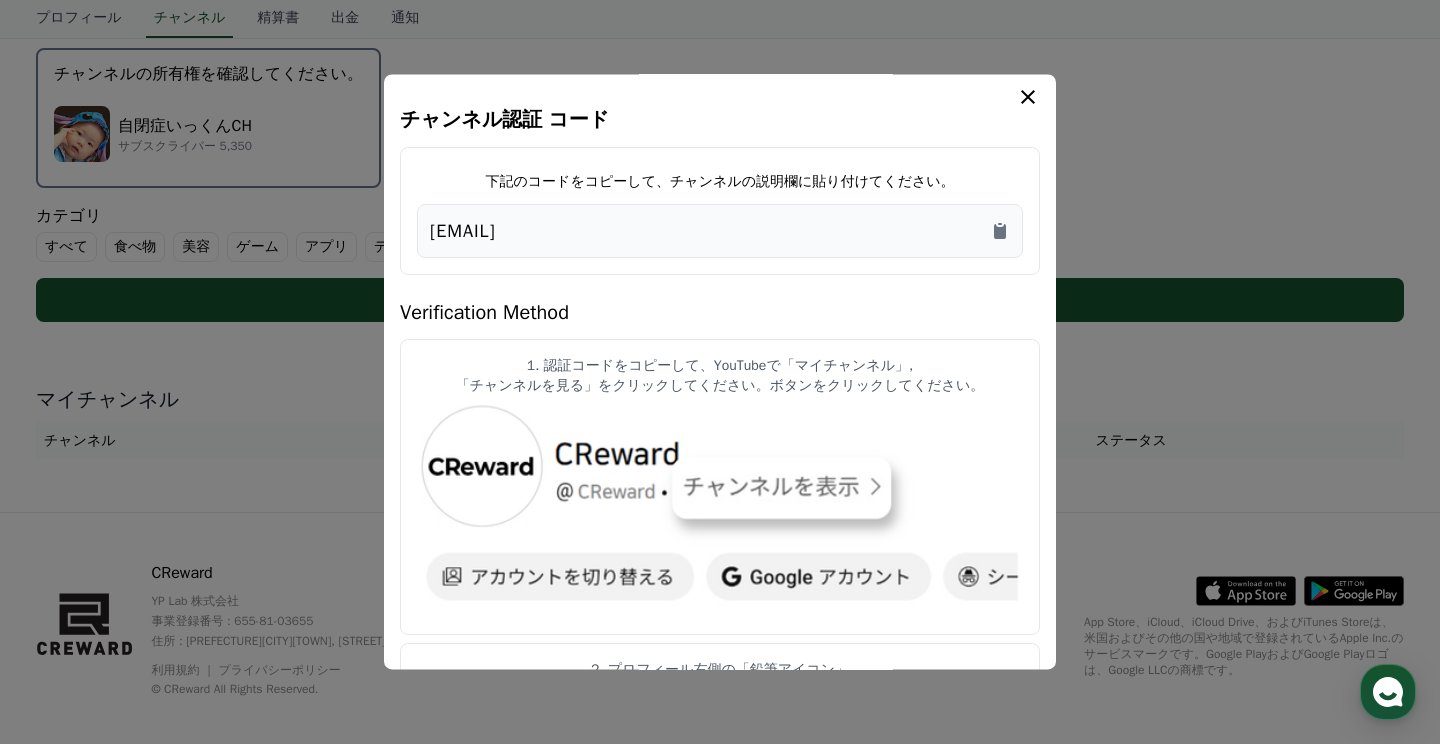 scroll, scrollTop: 0, scrollLeft: 0, axis: both 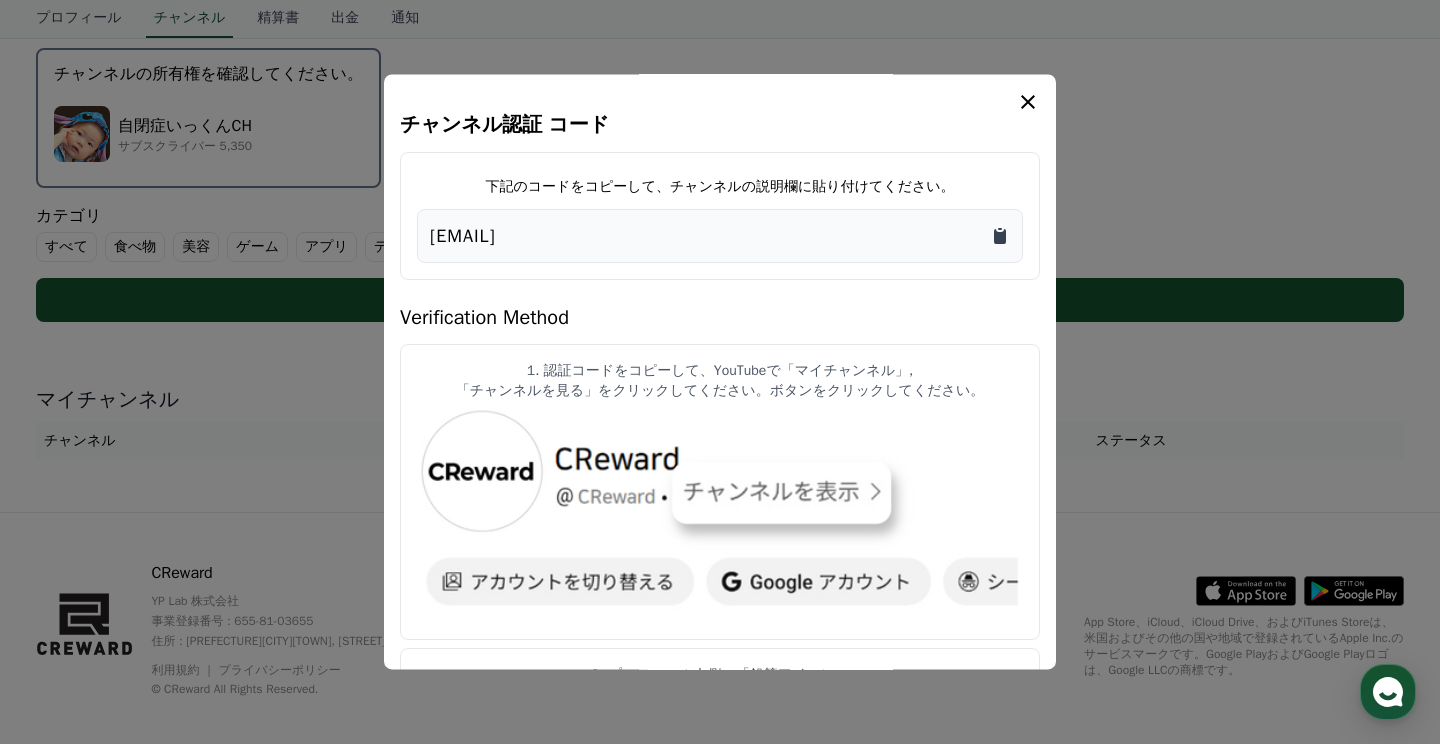 click 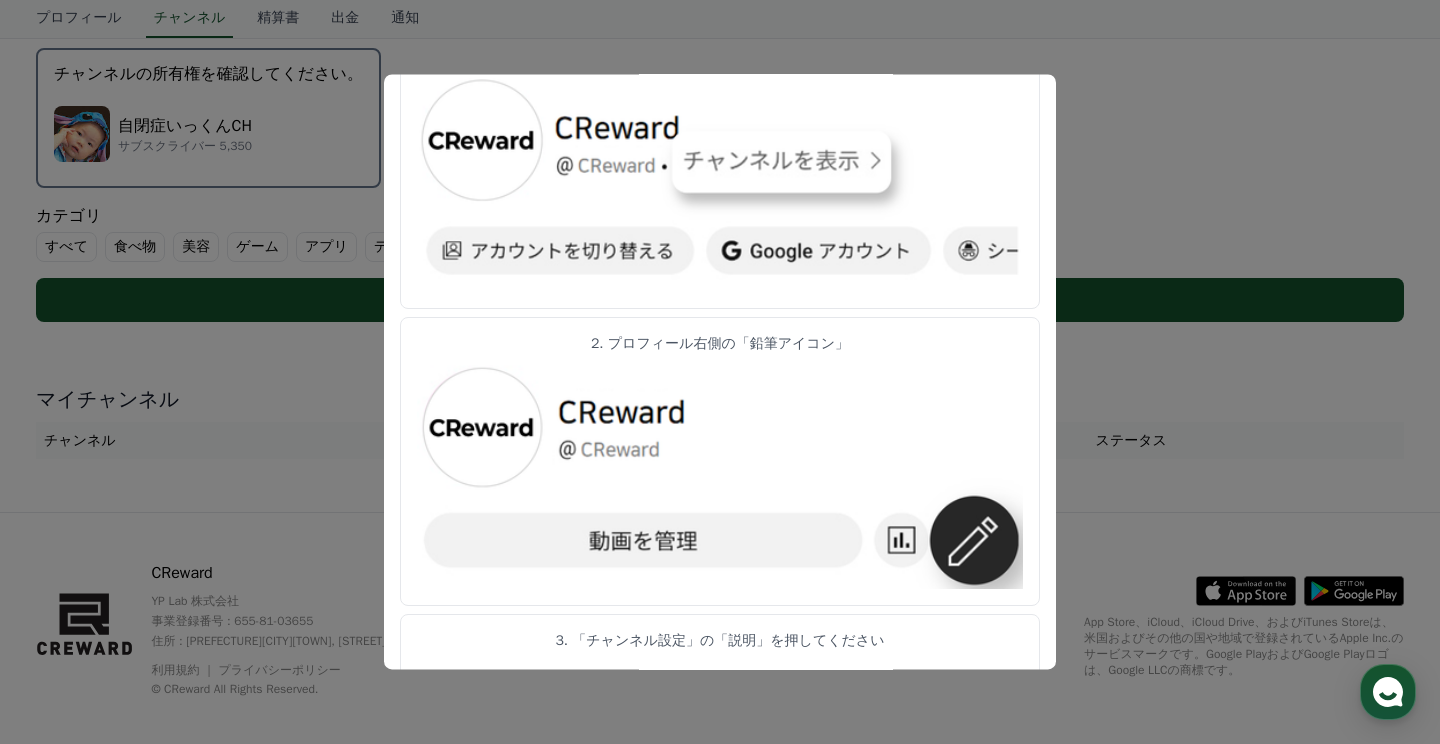 scroll, scrollTop: 0, scrollLeft: 0, axis: both 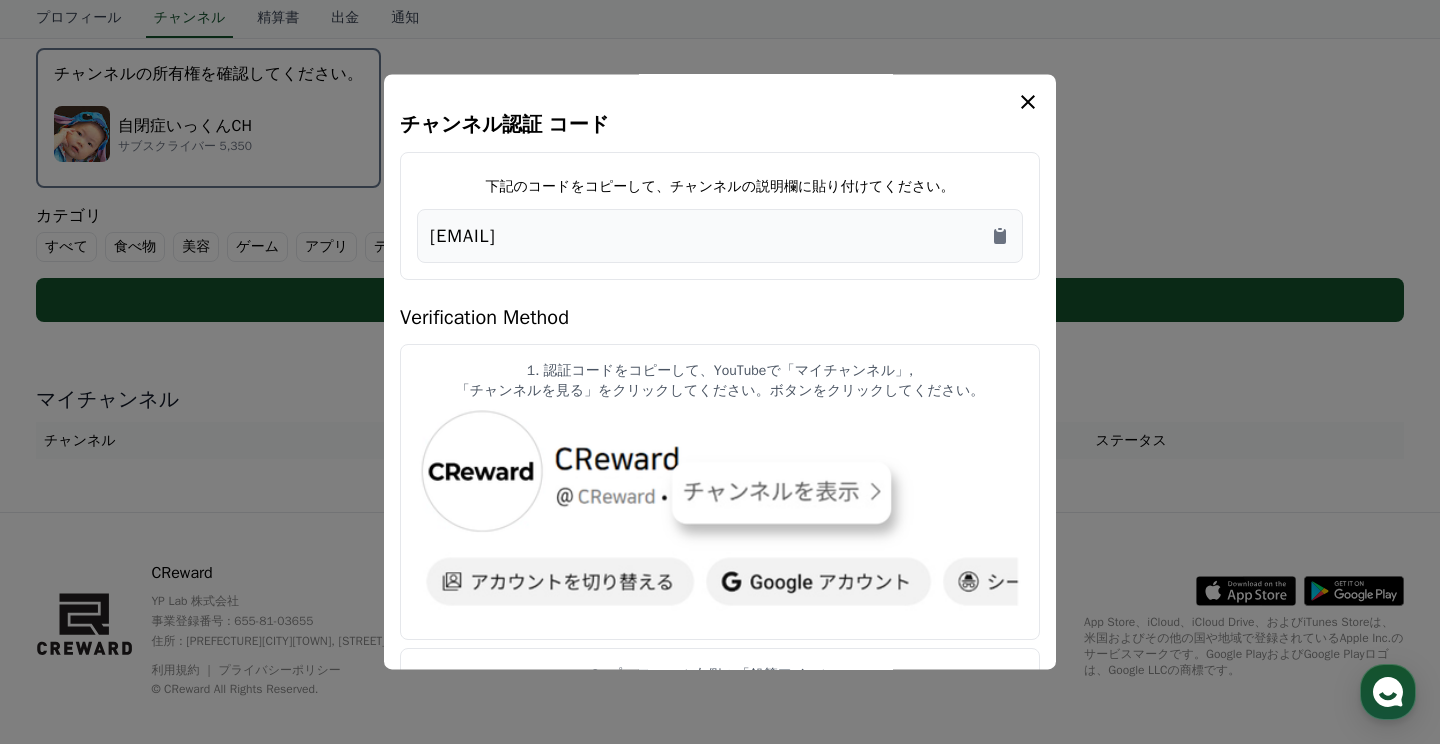 click 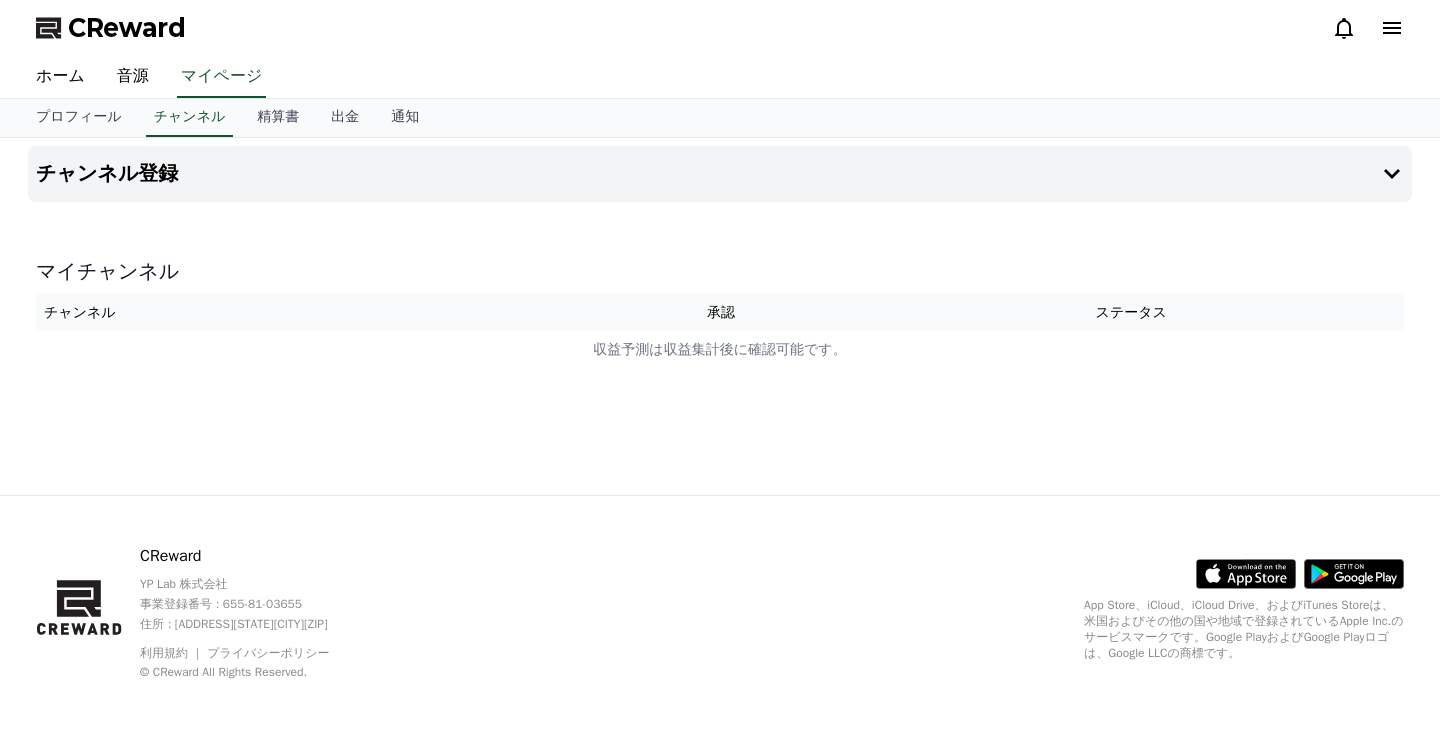 scroll, scrollTop: 0, scrollLeft: 0, axis: both 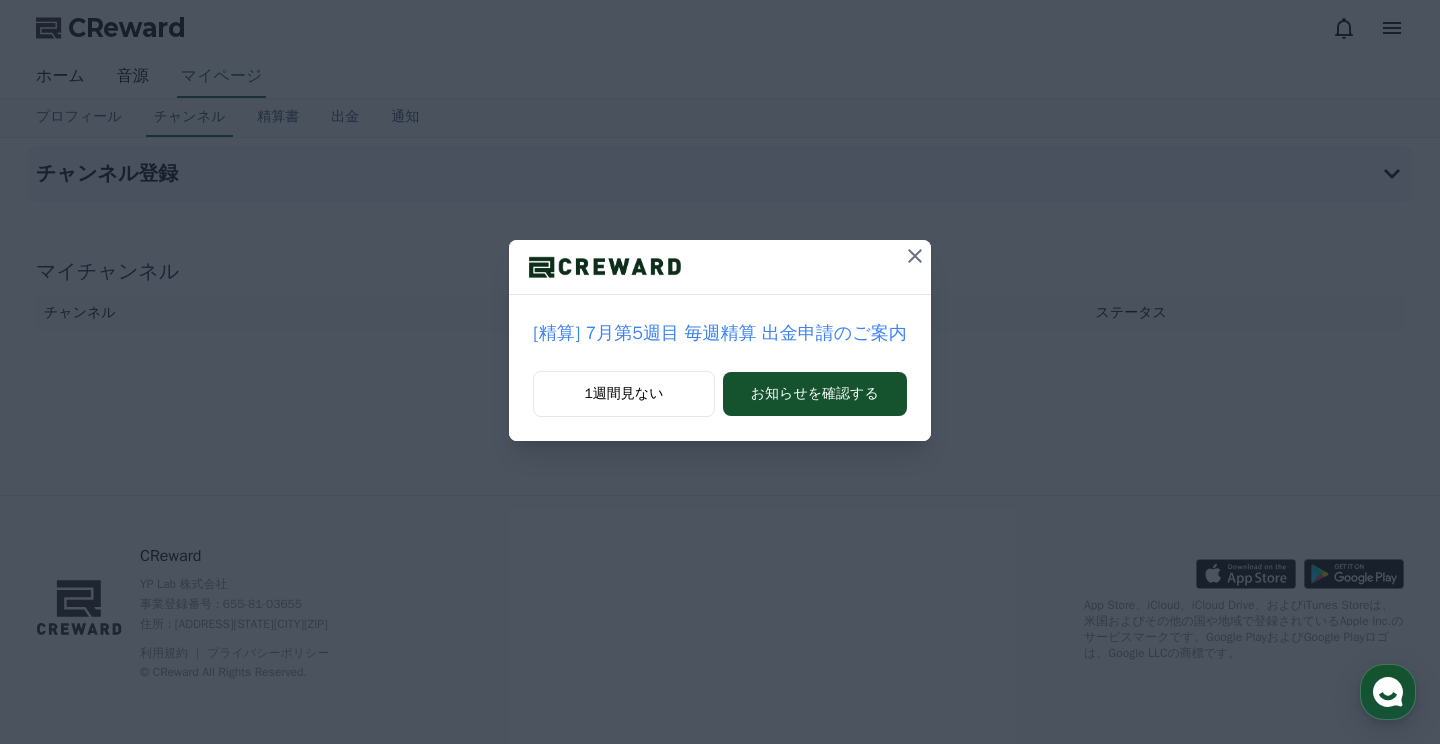 click 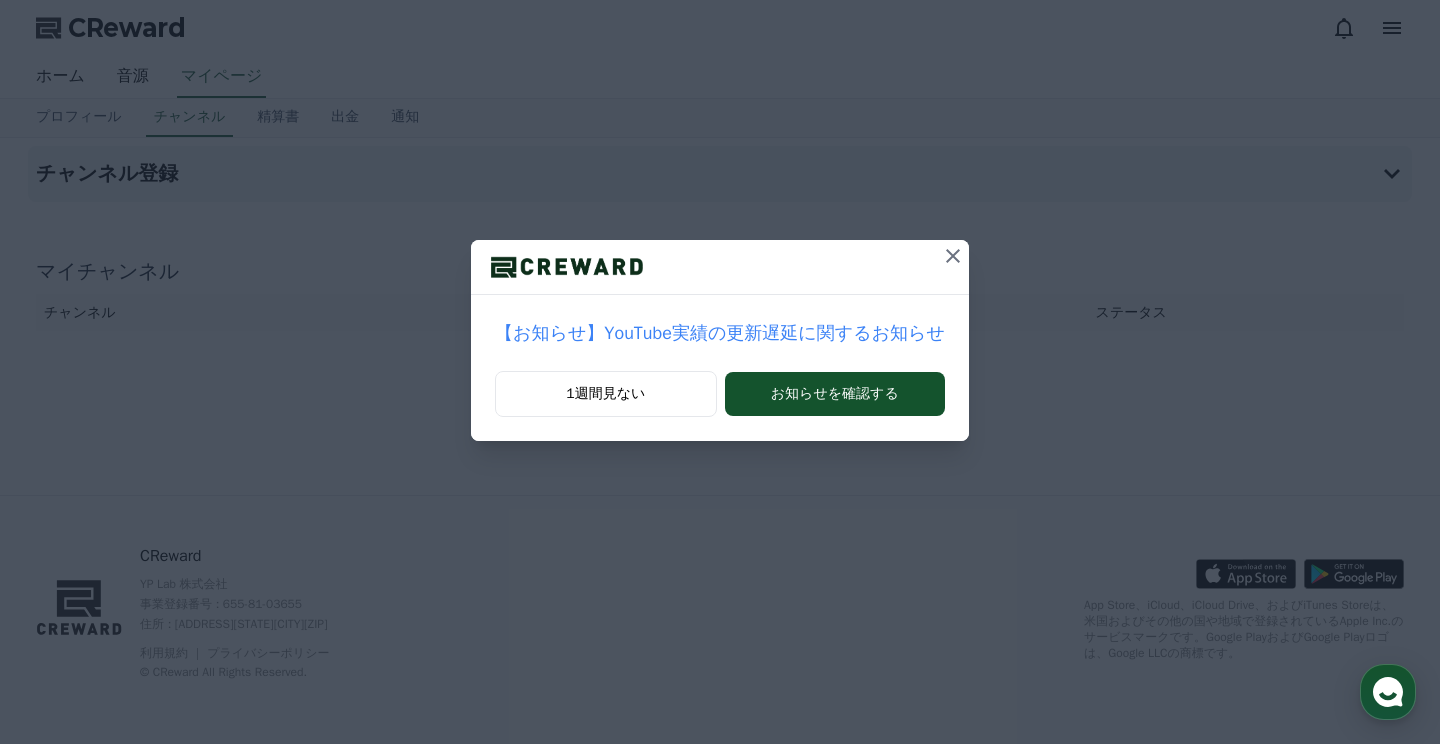 click 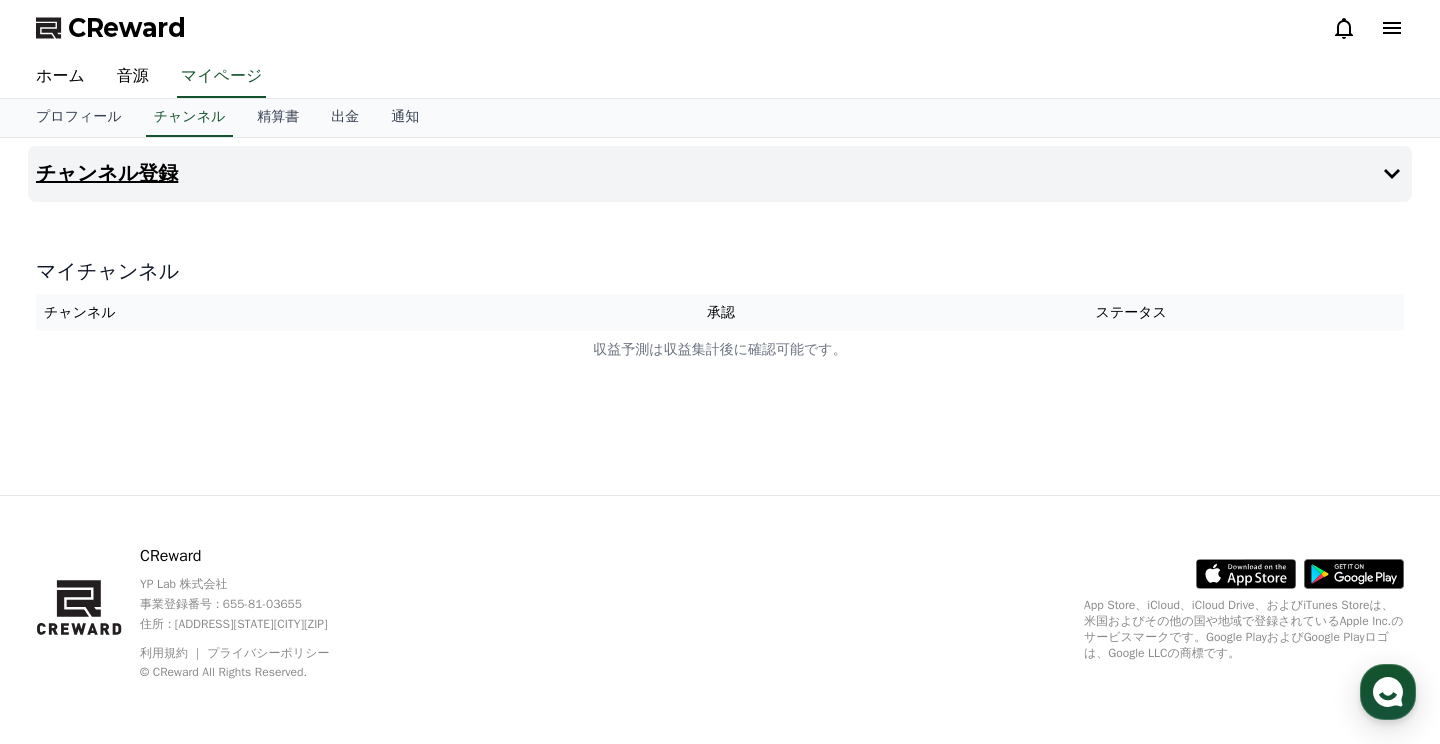 click on "チャンネル登録" at bounding box center [720, 174] 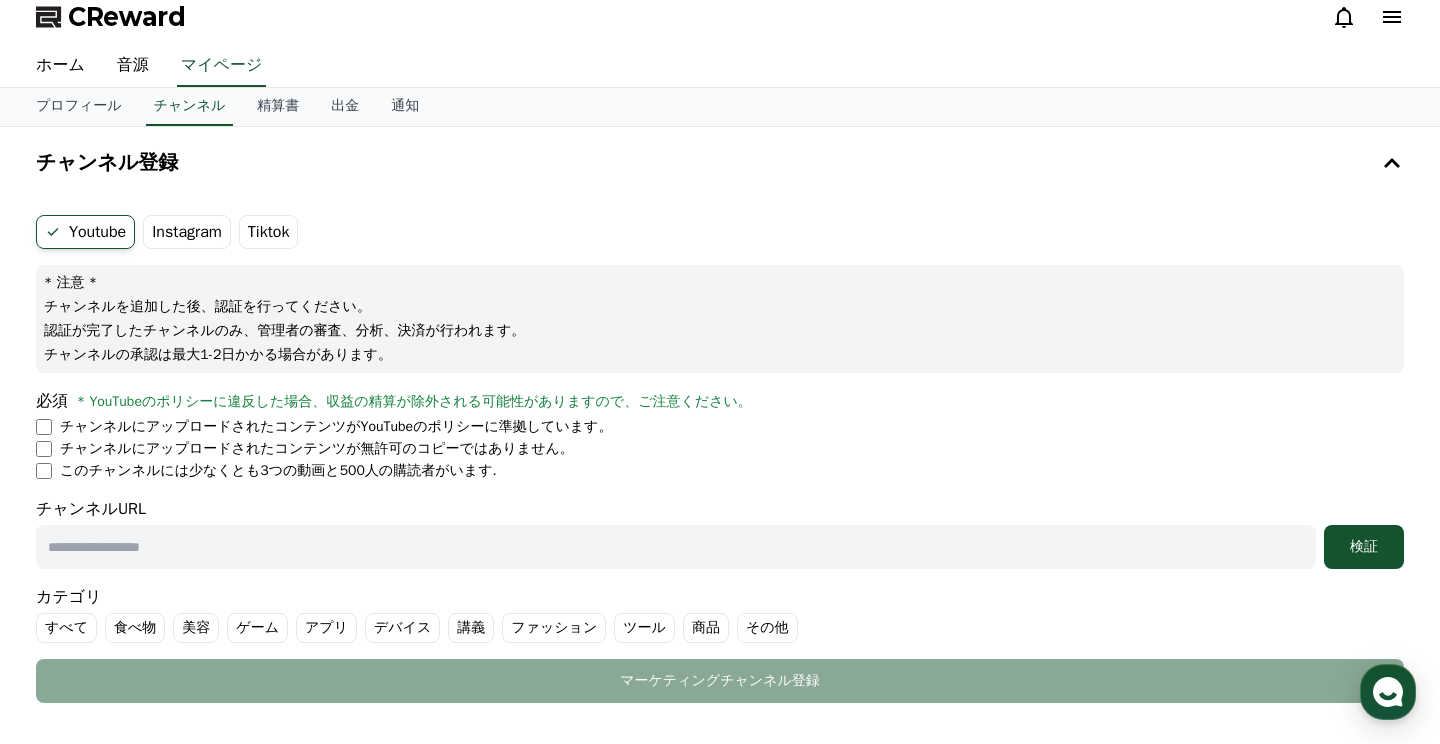 scroll, scrollTop: 0, scrollLeft: 0, axis: both 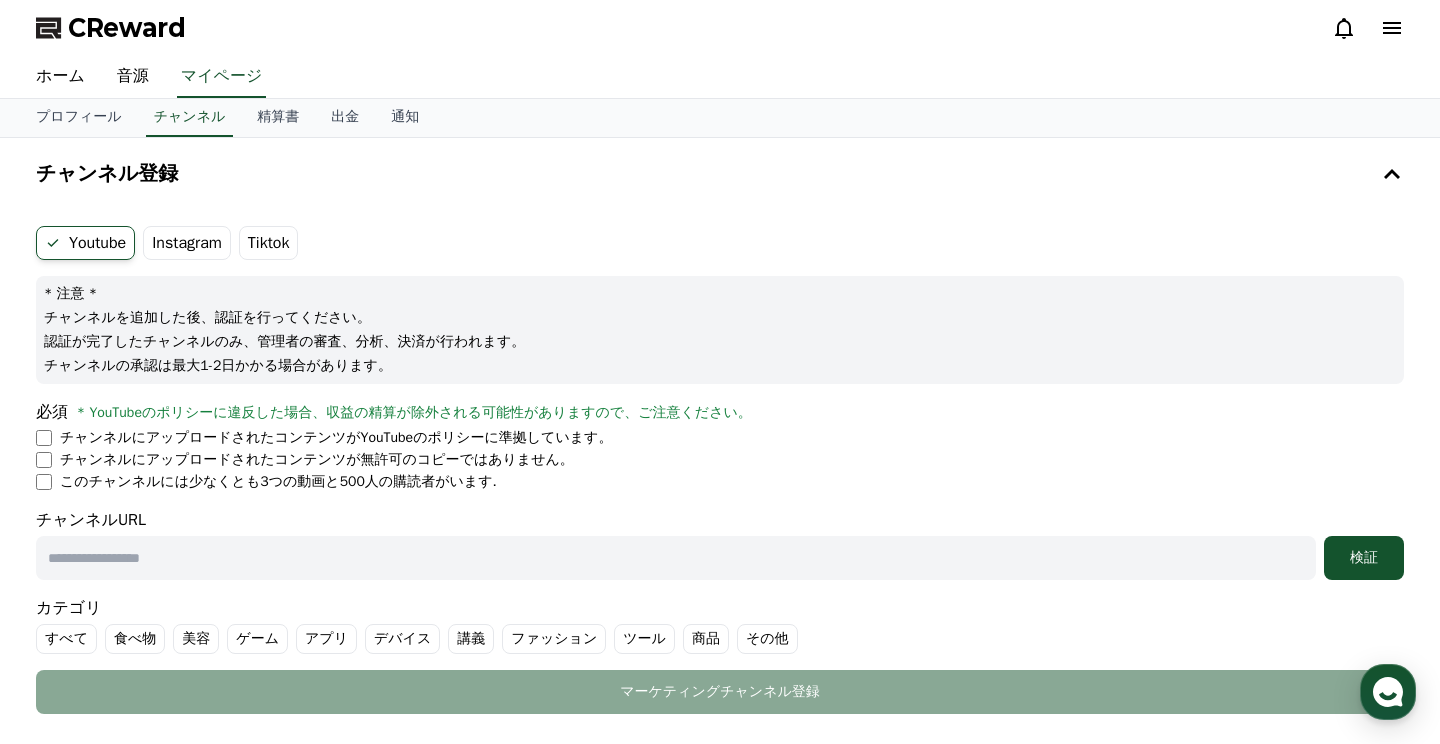 click on "Instagram" at bounding box center (187, 243) 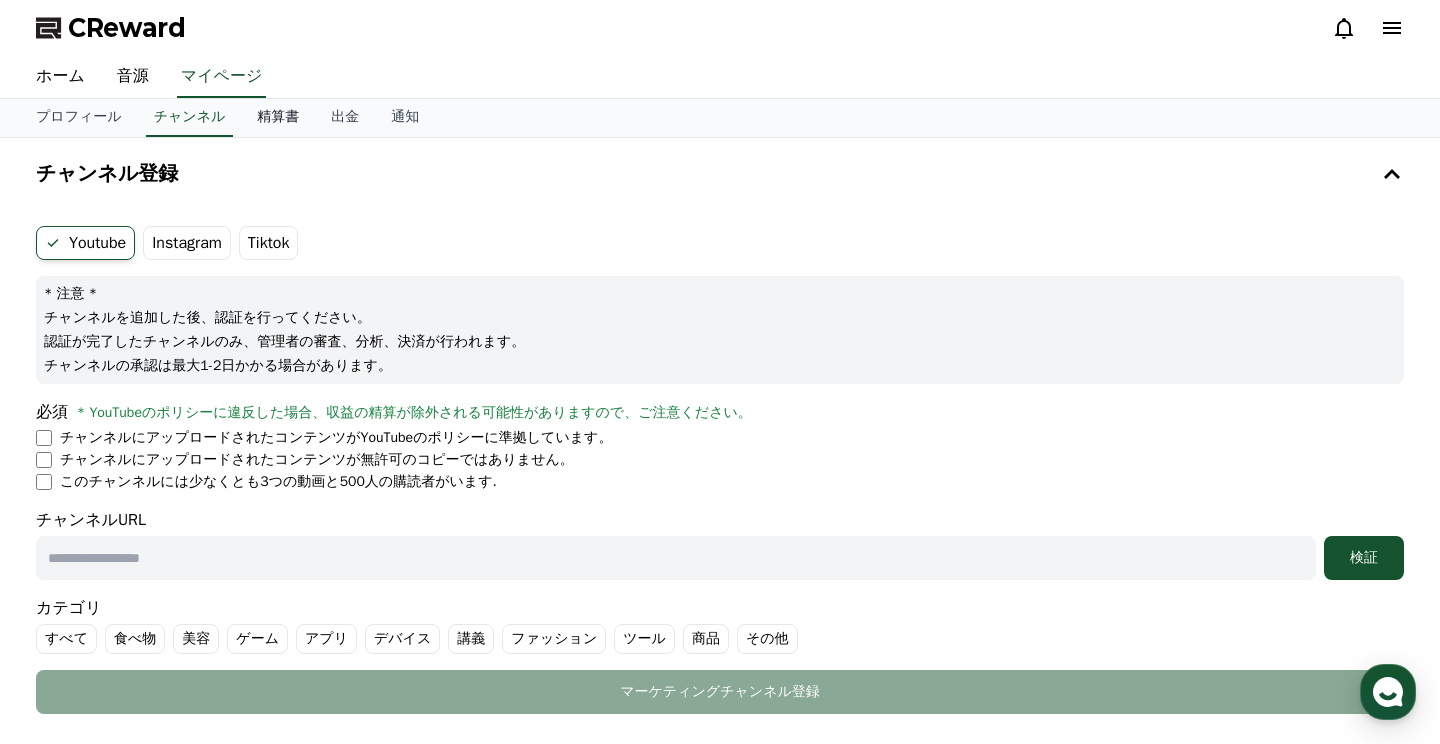 click on "精算書" at bounding box center [278, 118] 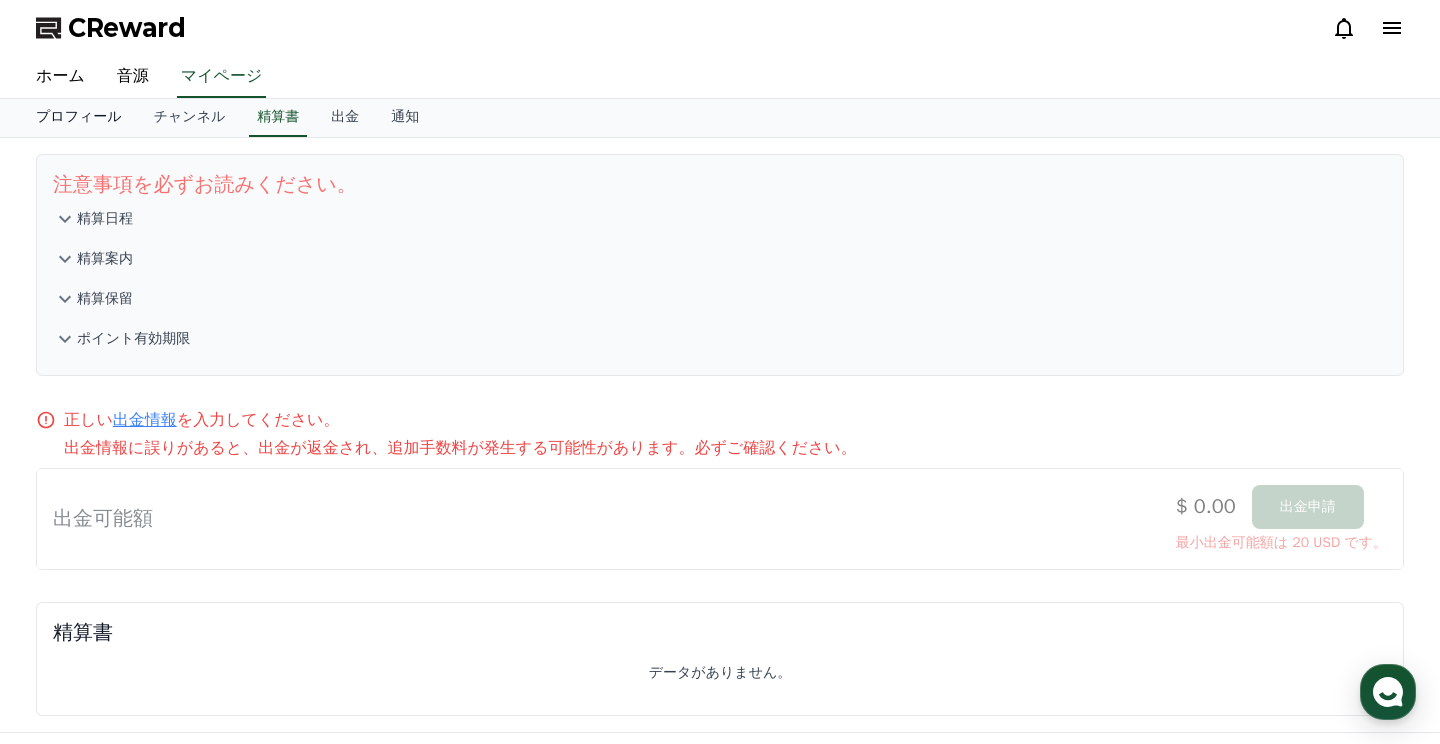click on "プロフィール" at bounding box center (79, 118) 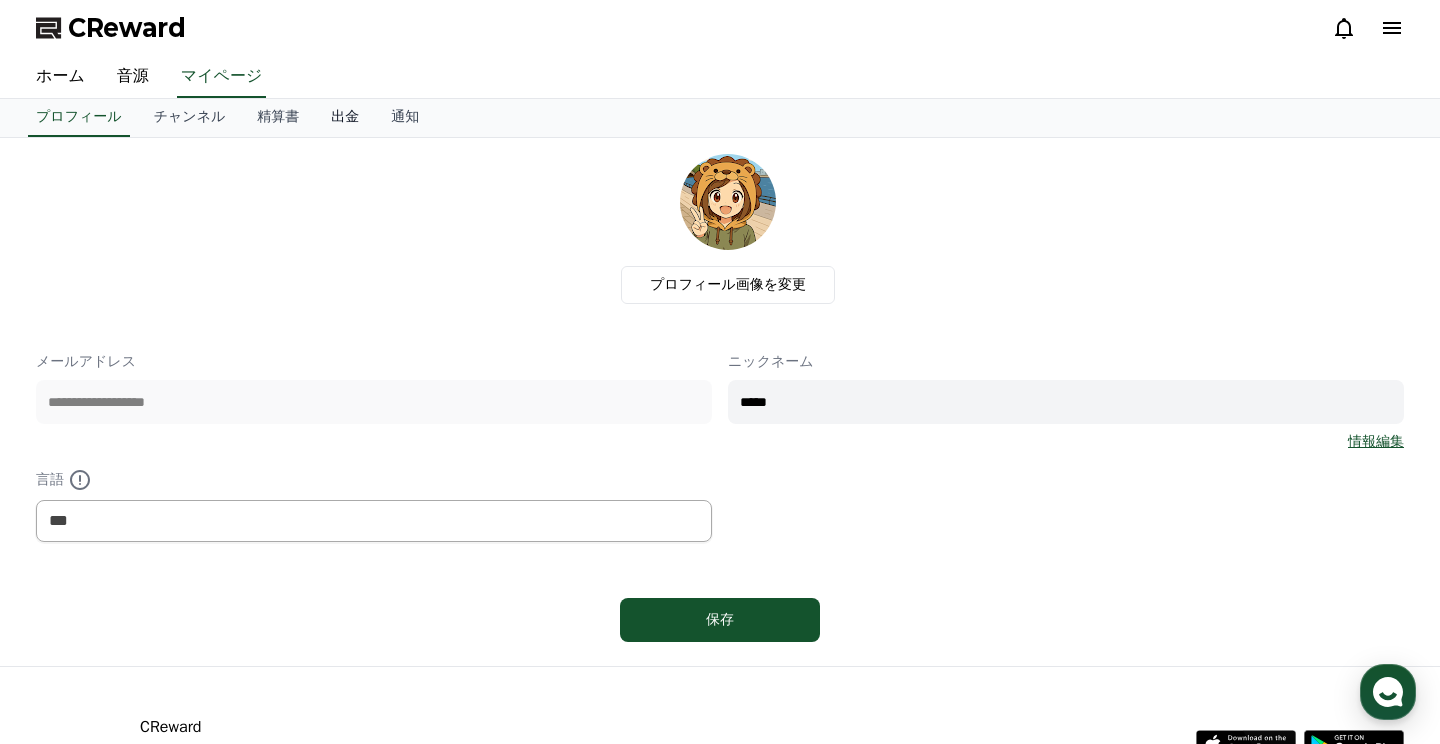 click on "出金" at bounding box center [345, 118] 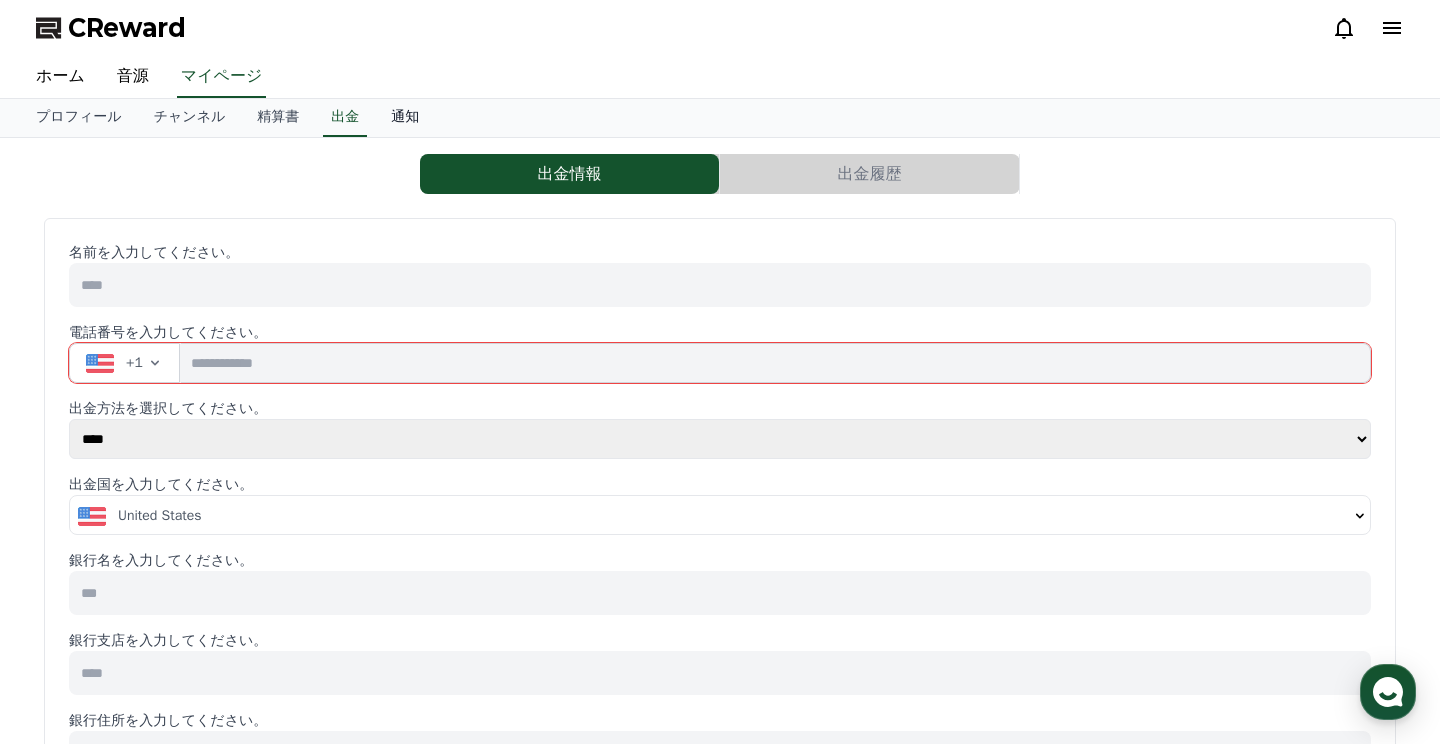 click on "通知" at bounding box center (405, 118) 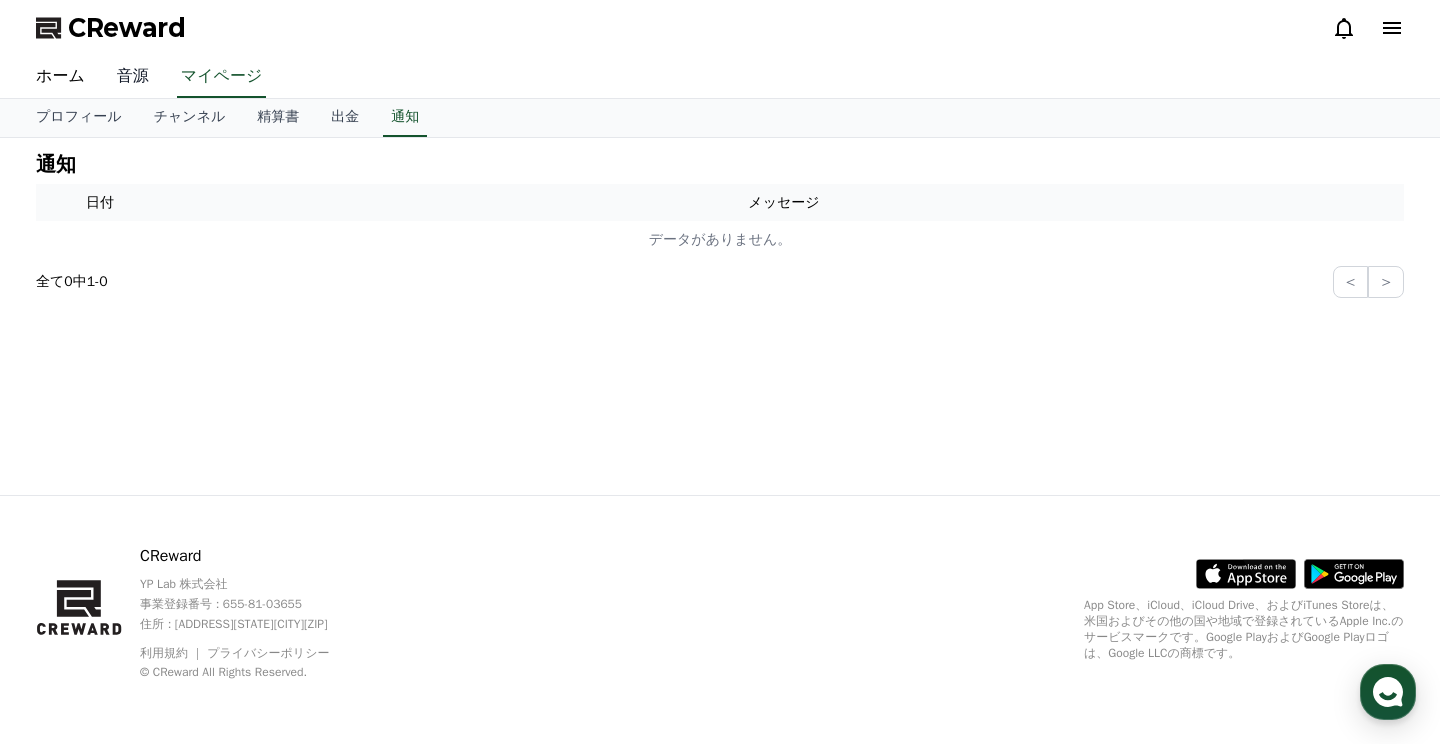 click on "音源" at bounding box center [133, 77] 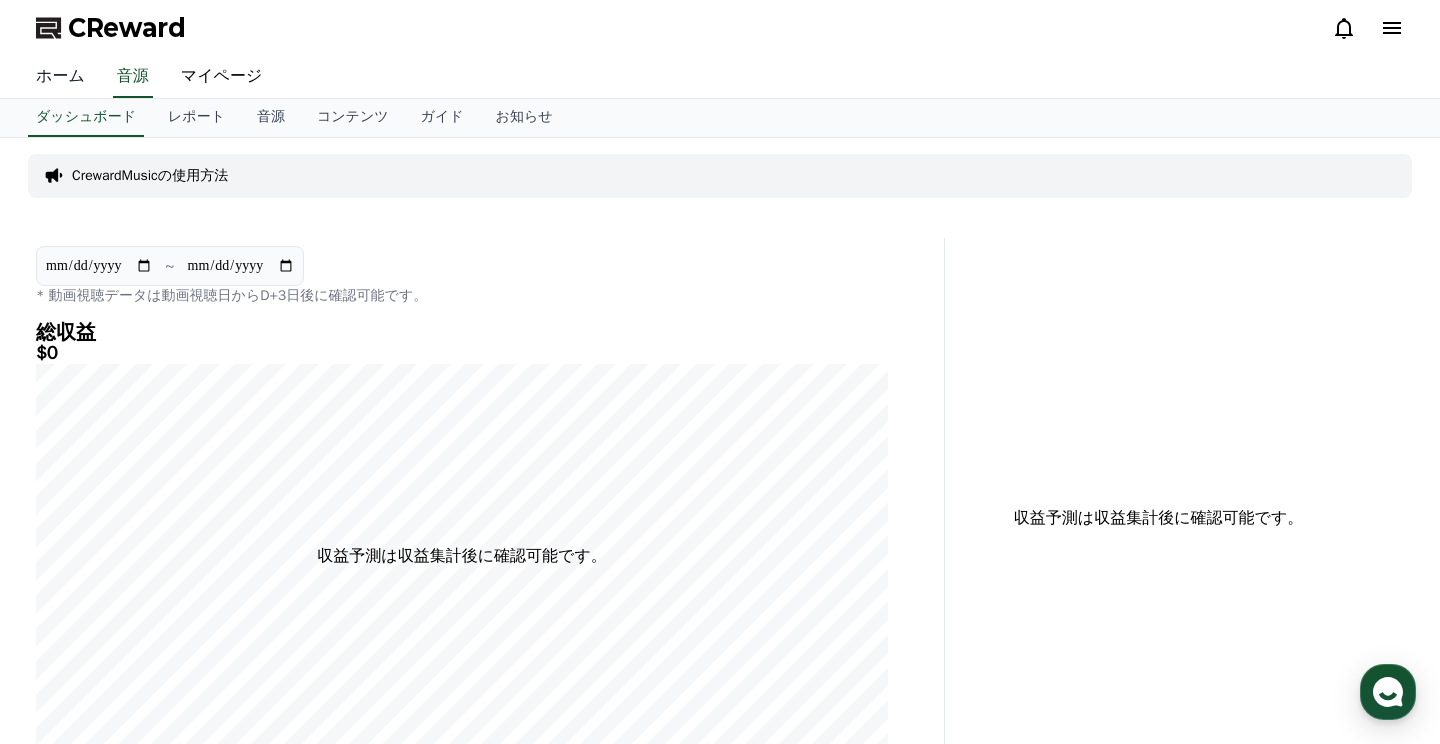 click on "ホーム" at bounding box center (60, 77) 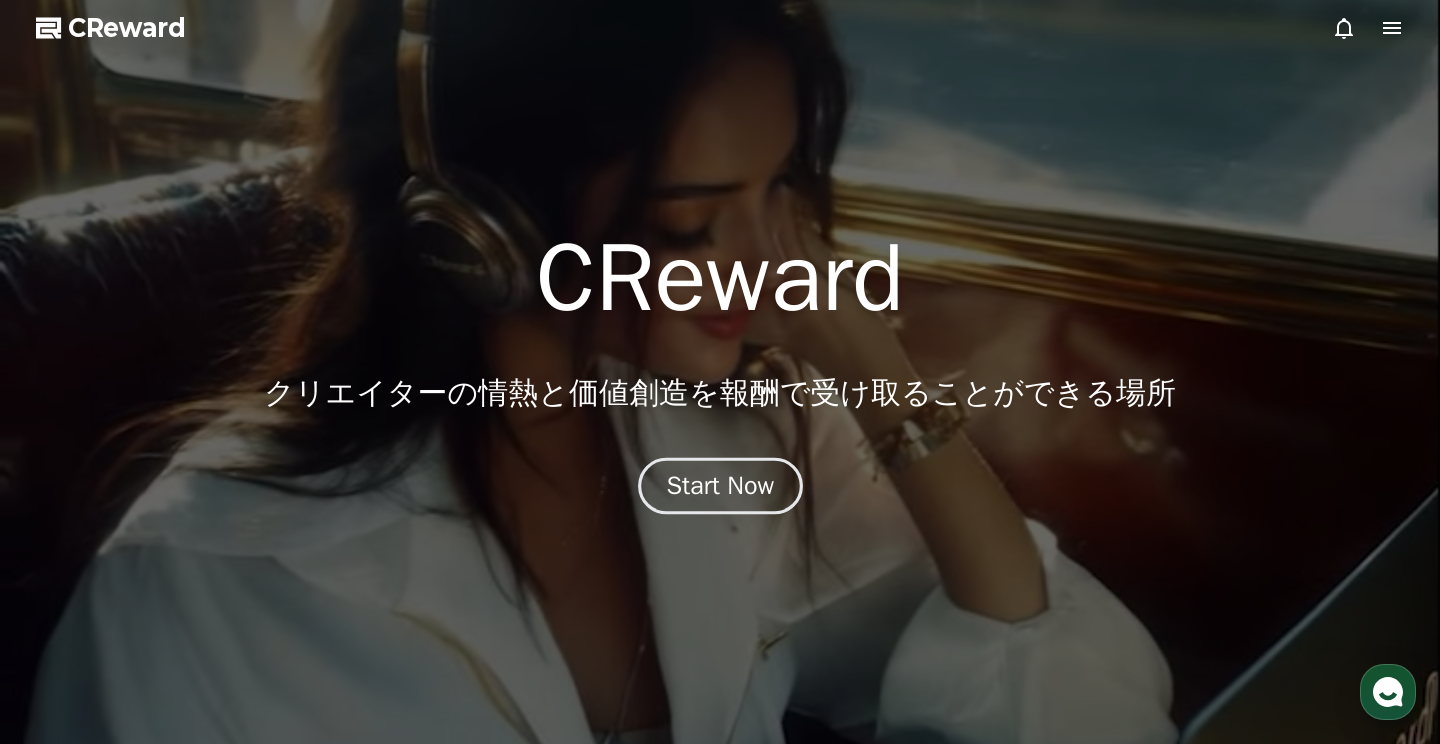 click on "Start Now" at bounding box center [720, 486] 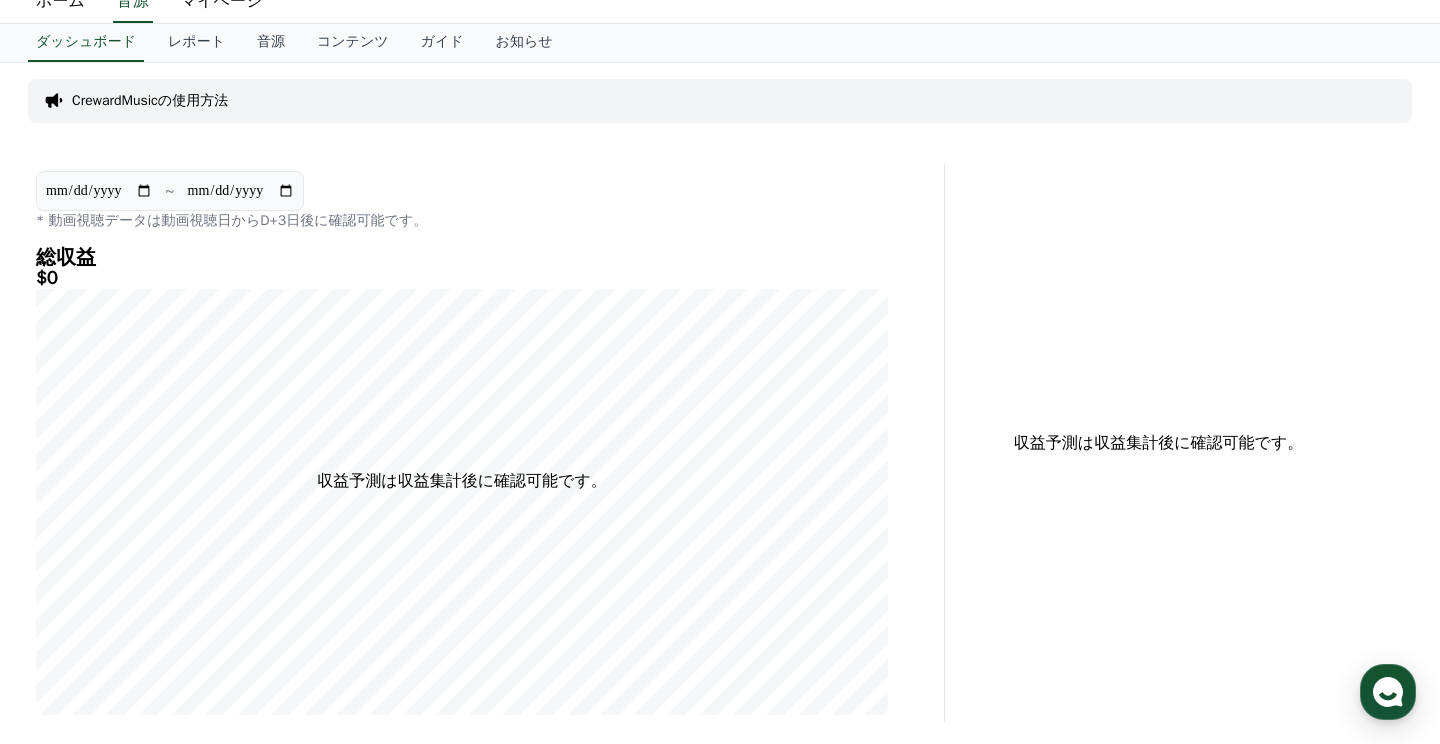 scroll, scrollTop: 0, scrollLeft: 0, axis: both 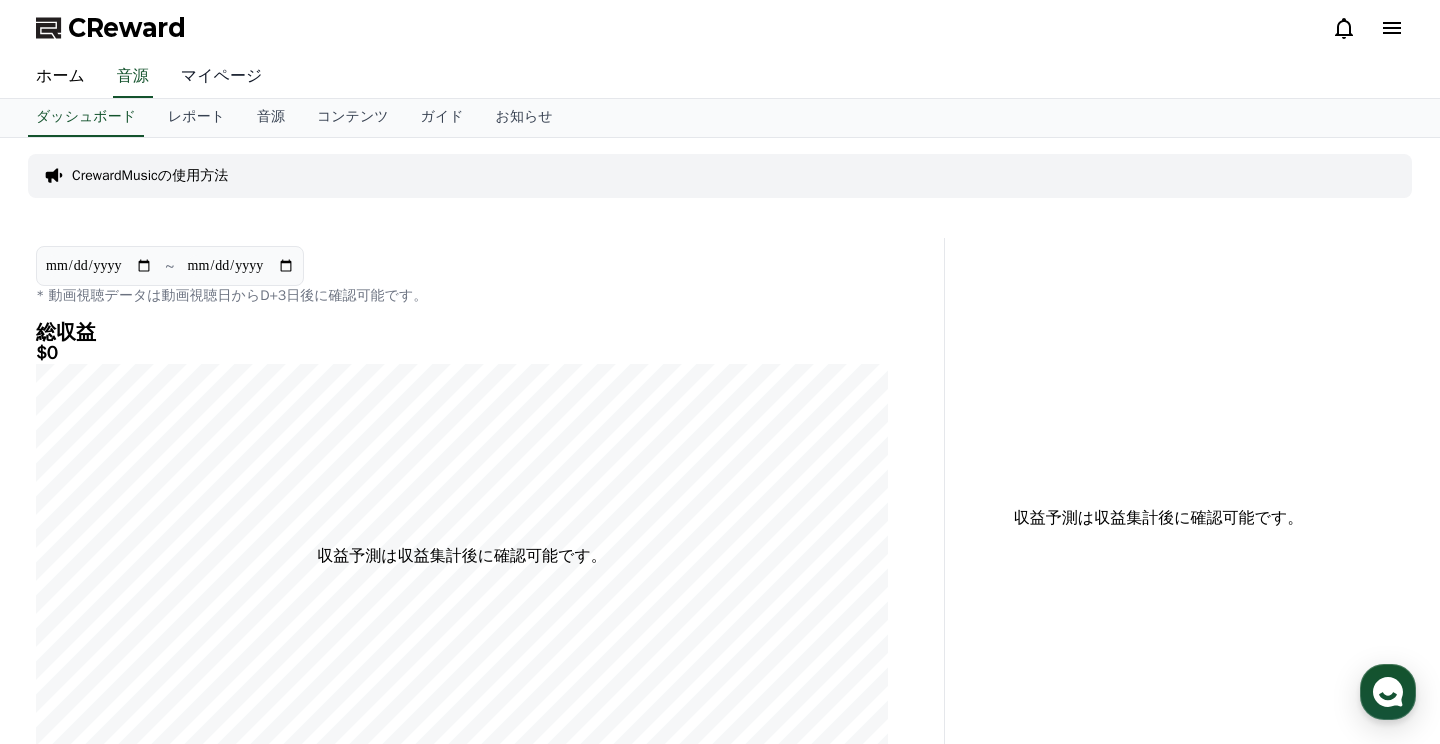 click on "マイページ" at bounding box center (222, 77) 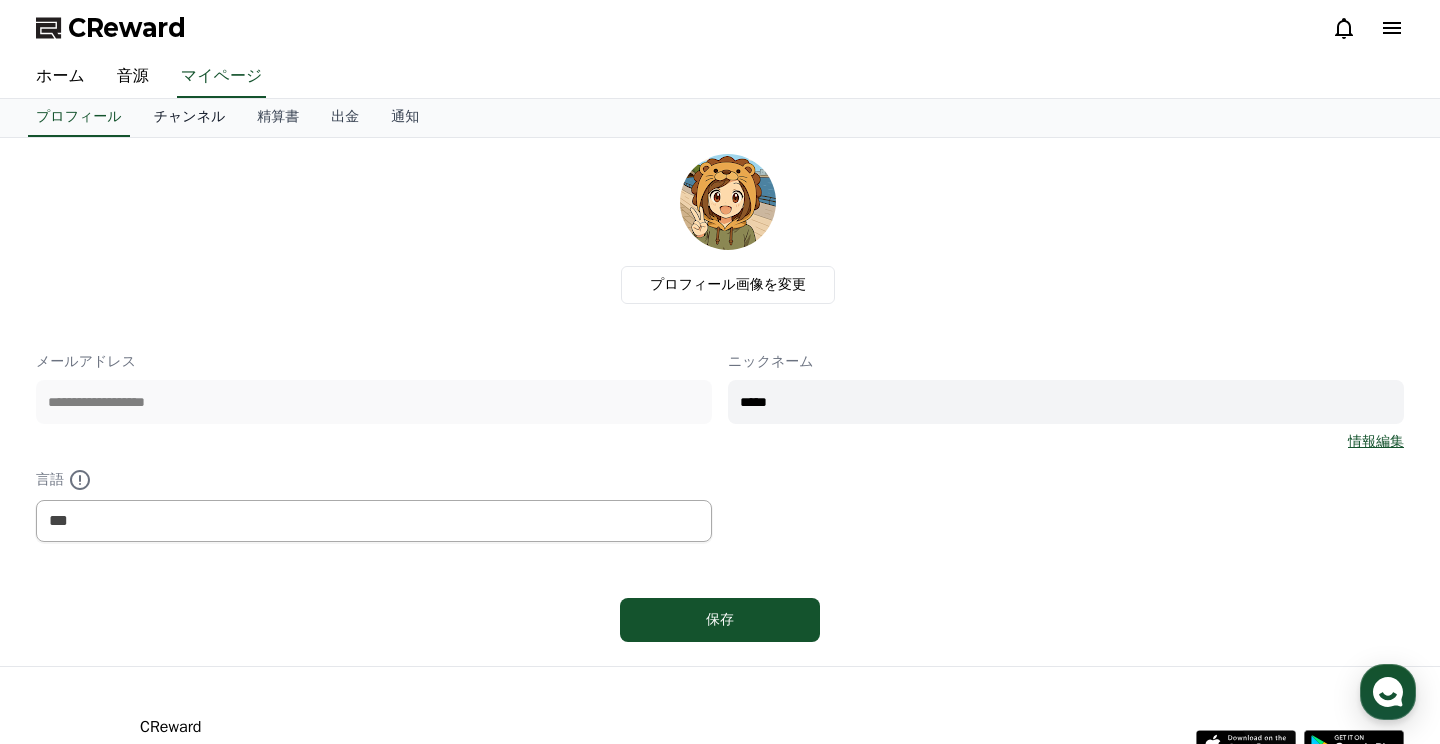 click on "チャンネル" at bounding box center [190, 118] 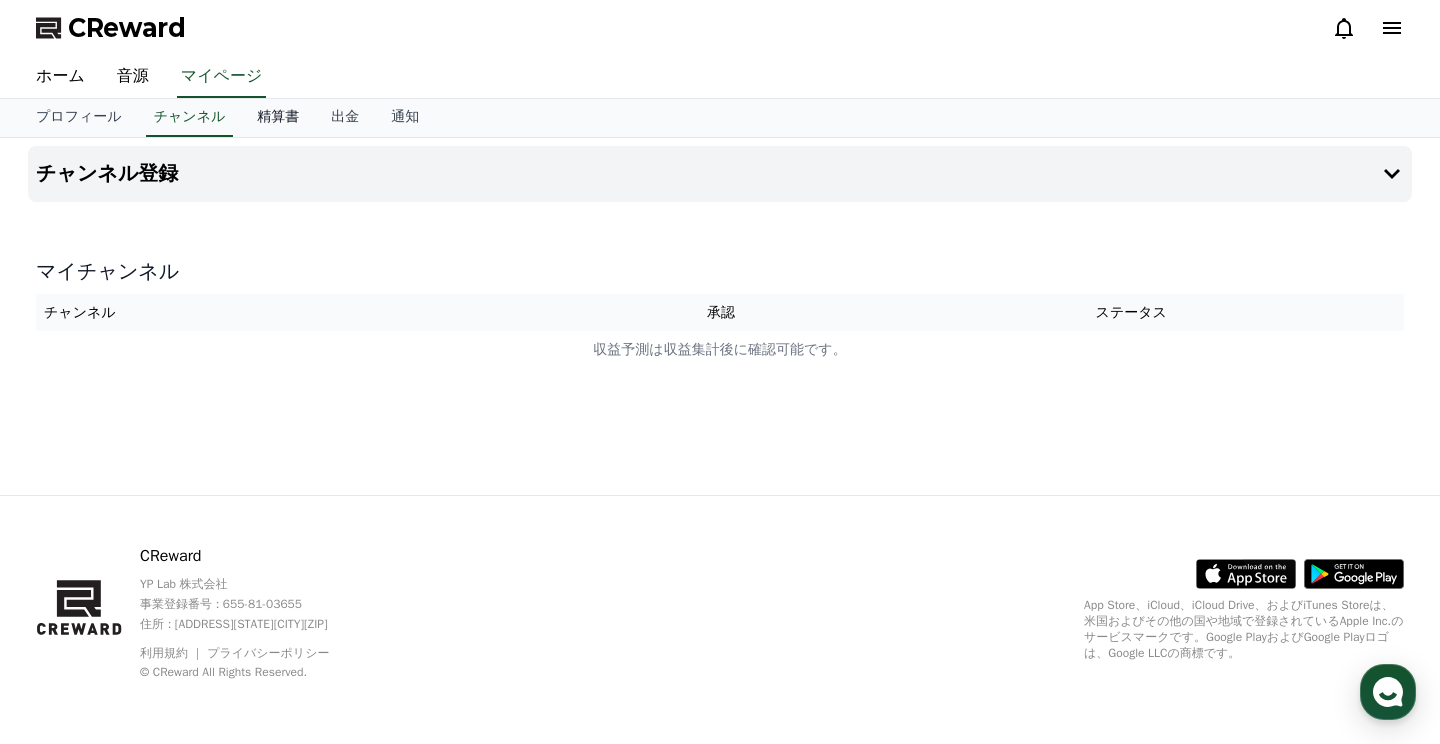click on "精算書" at bounding box center (278, 118) 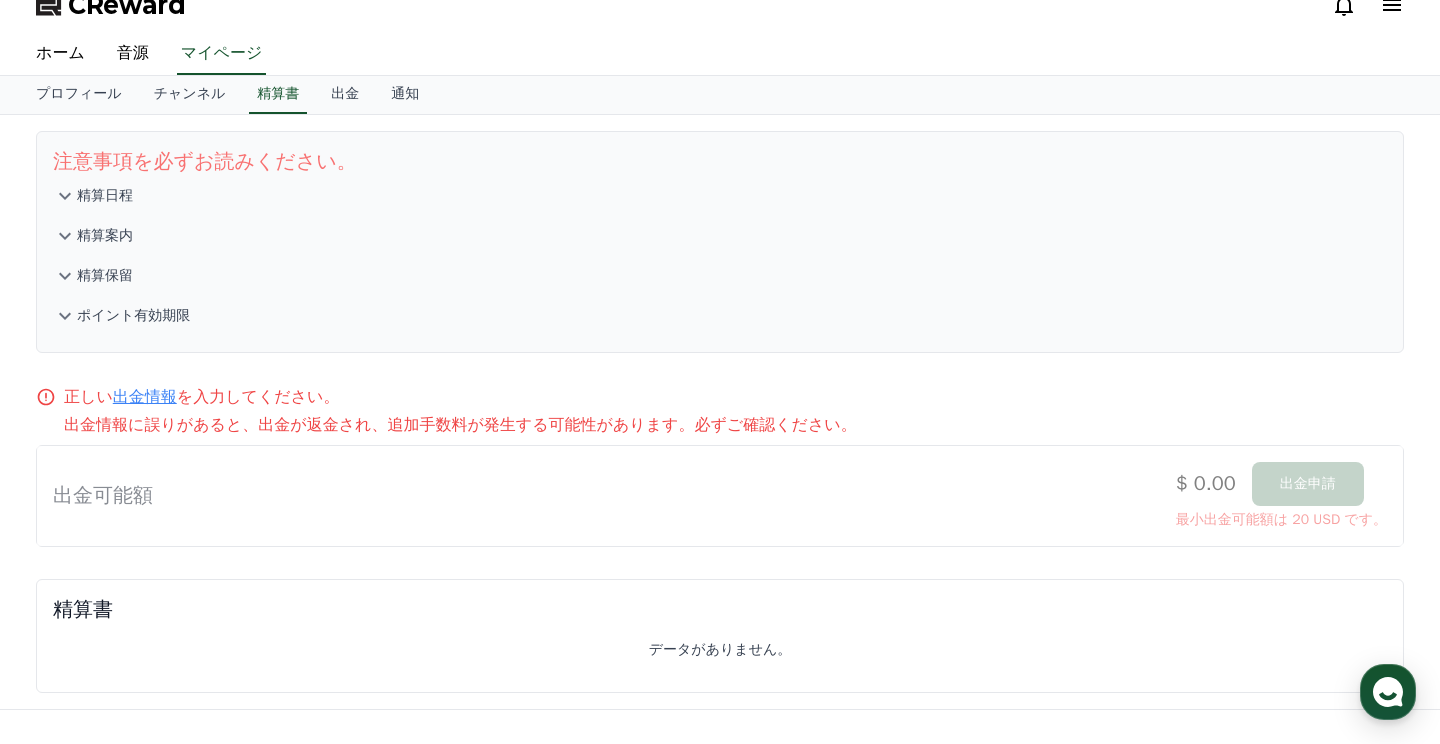 scroll, scrollTop: 0, scrollLeft: 0, axis: both 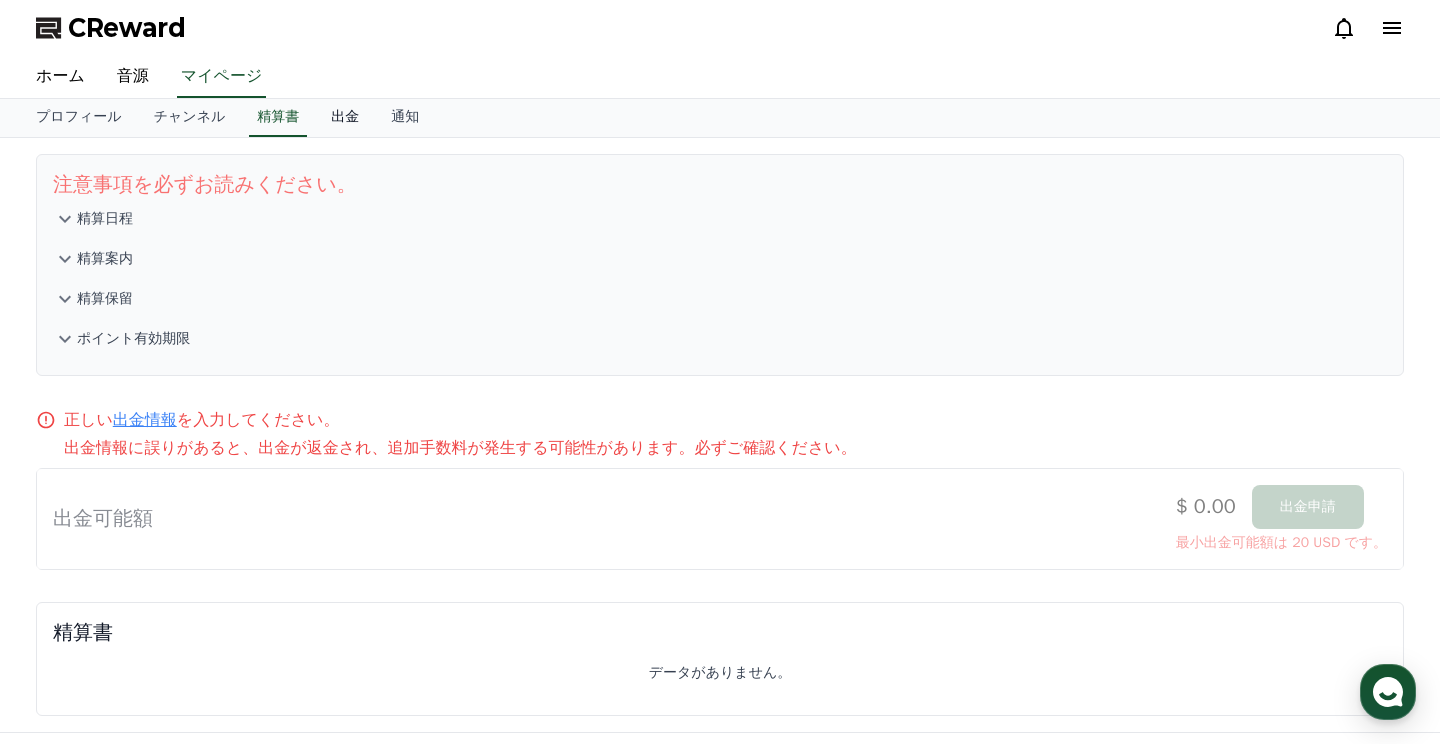 click on "出金" at bounding box center (345, 118) 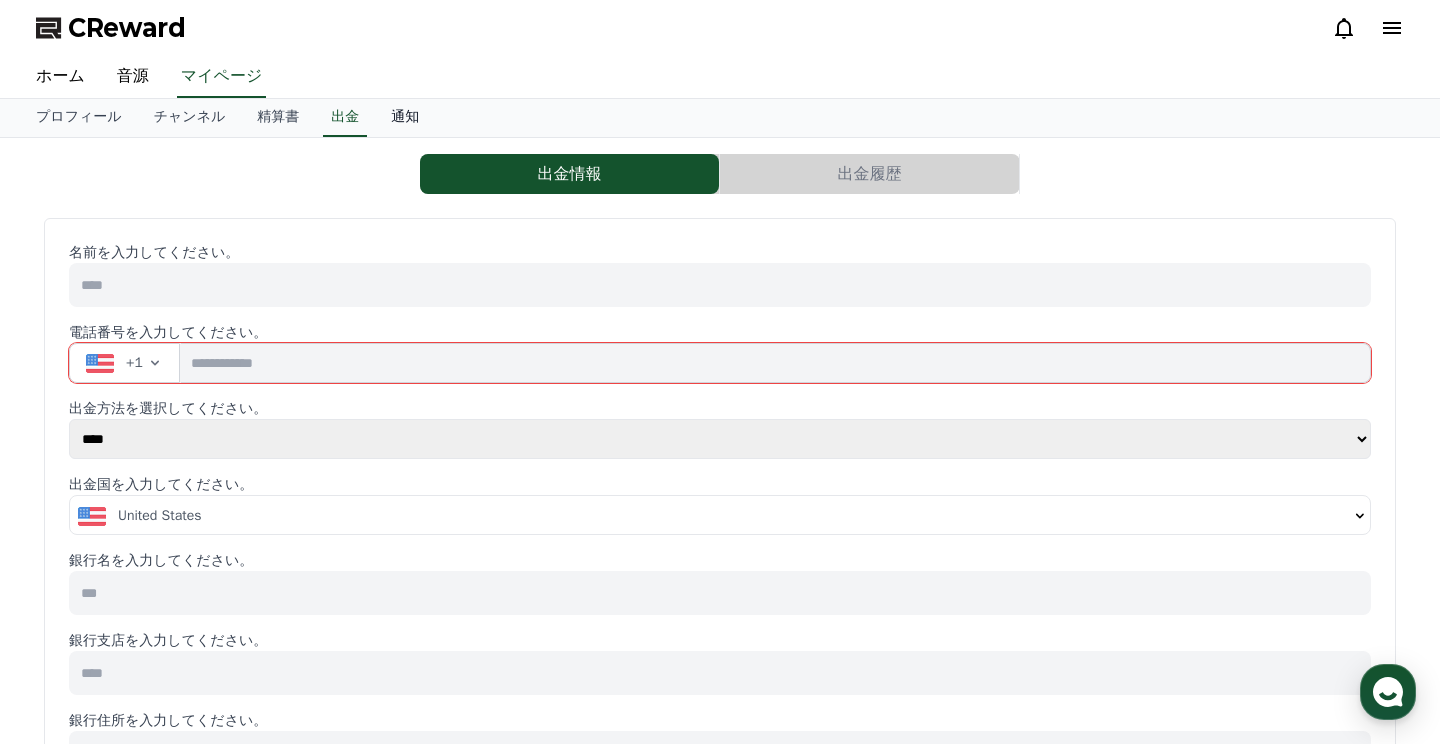 click on "通知" at bounding box center (405, 118) 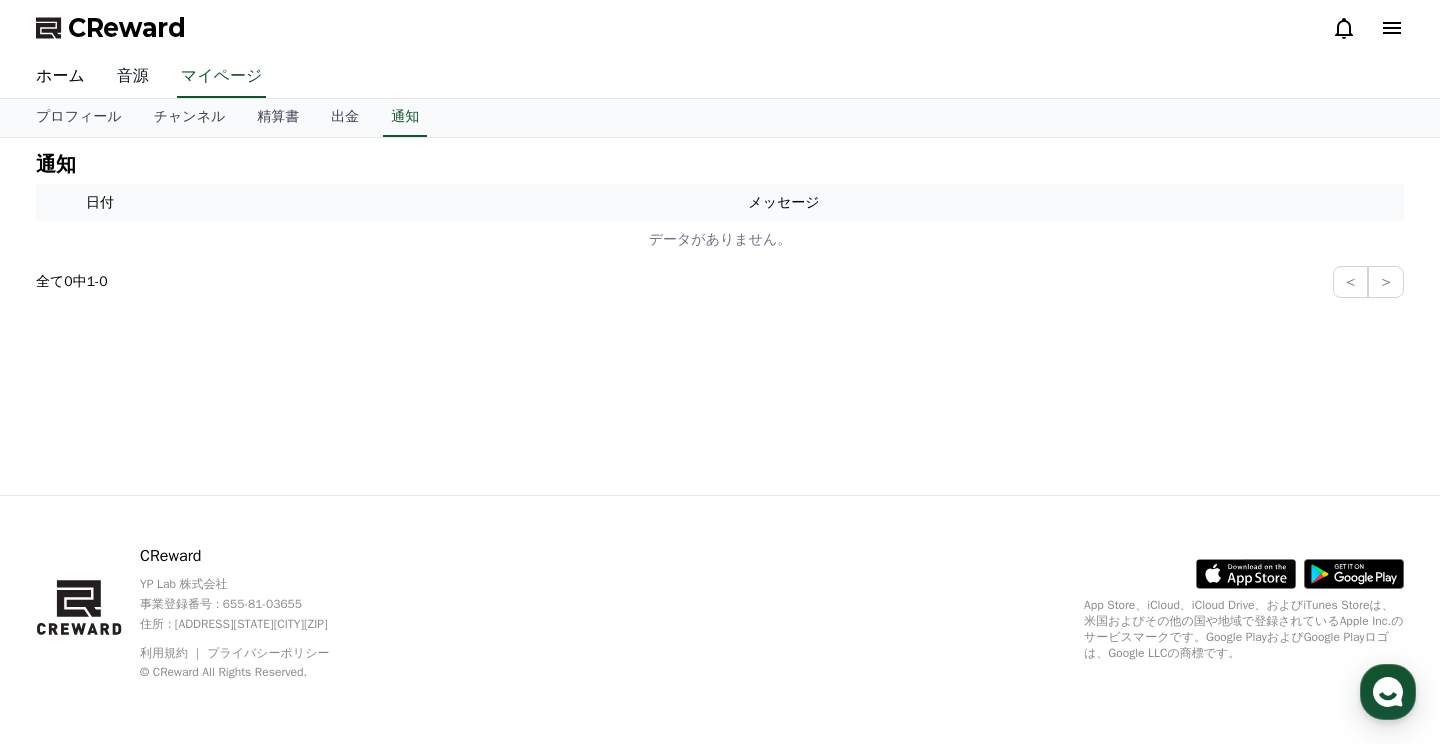click on "音源" at bounding box center [133, 77] 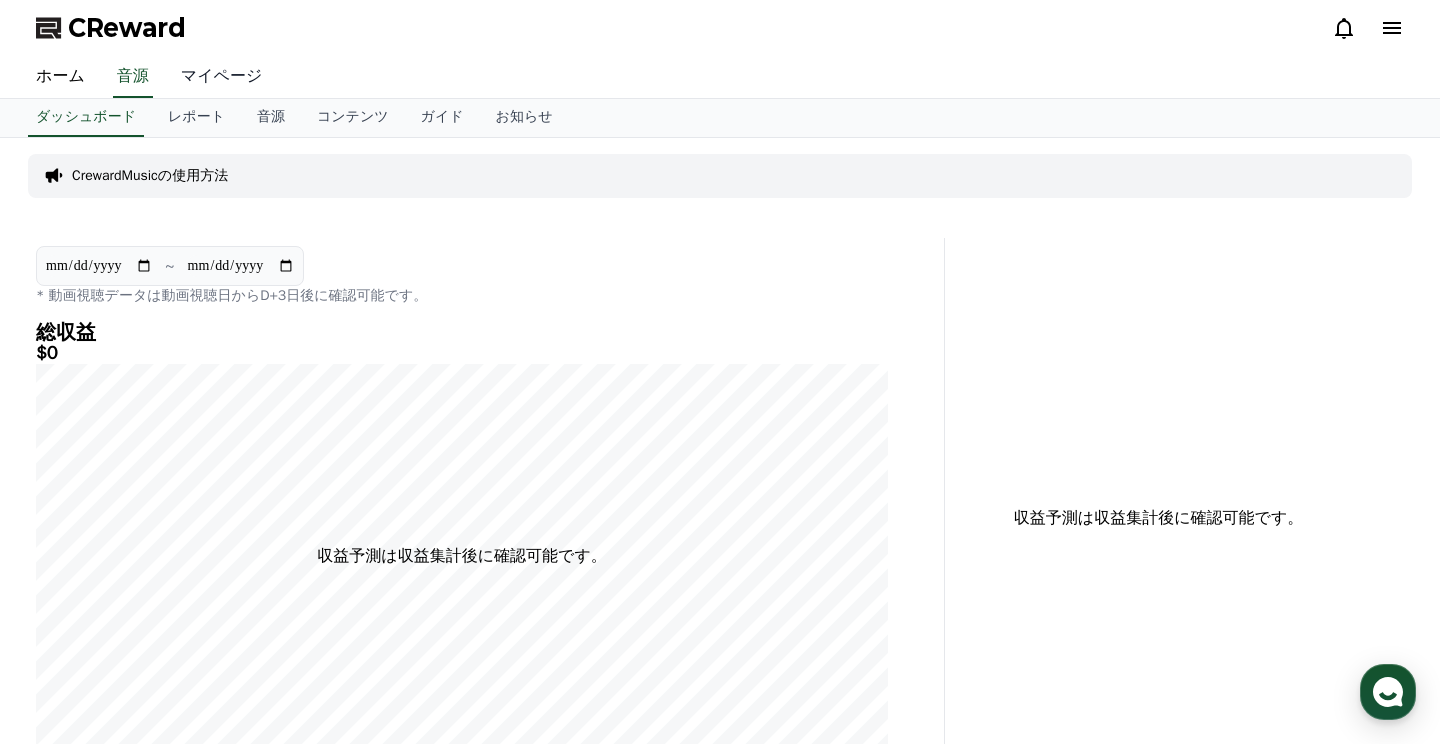 click on "マイページ" at bounding box center [222, 77] 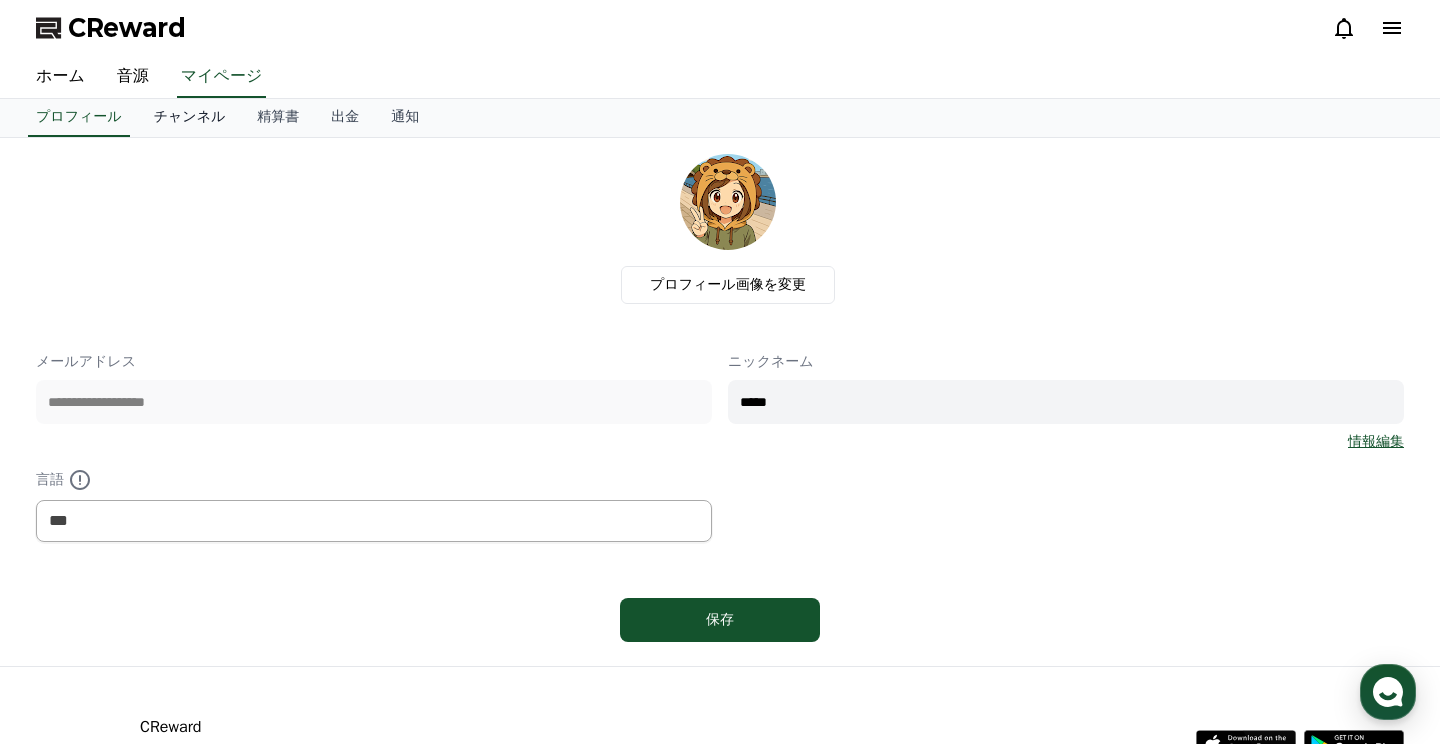 click on "チャンネル" at bounding box center (190, 118) 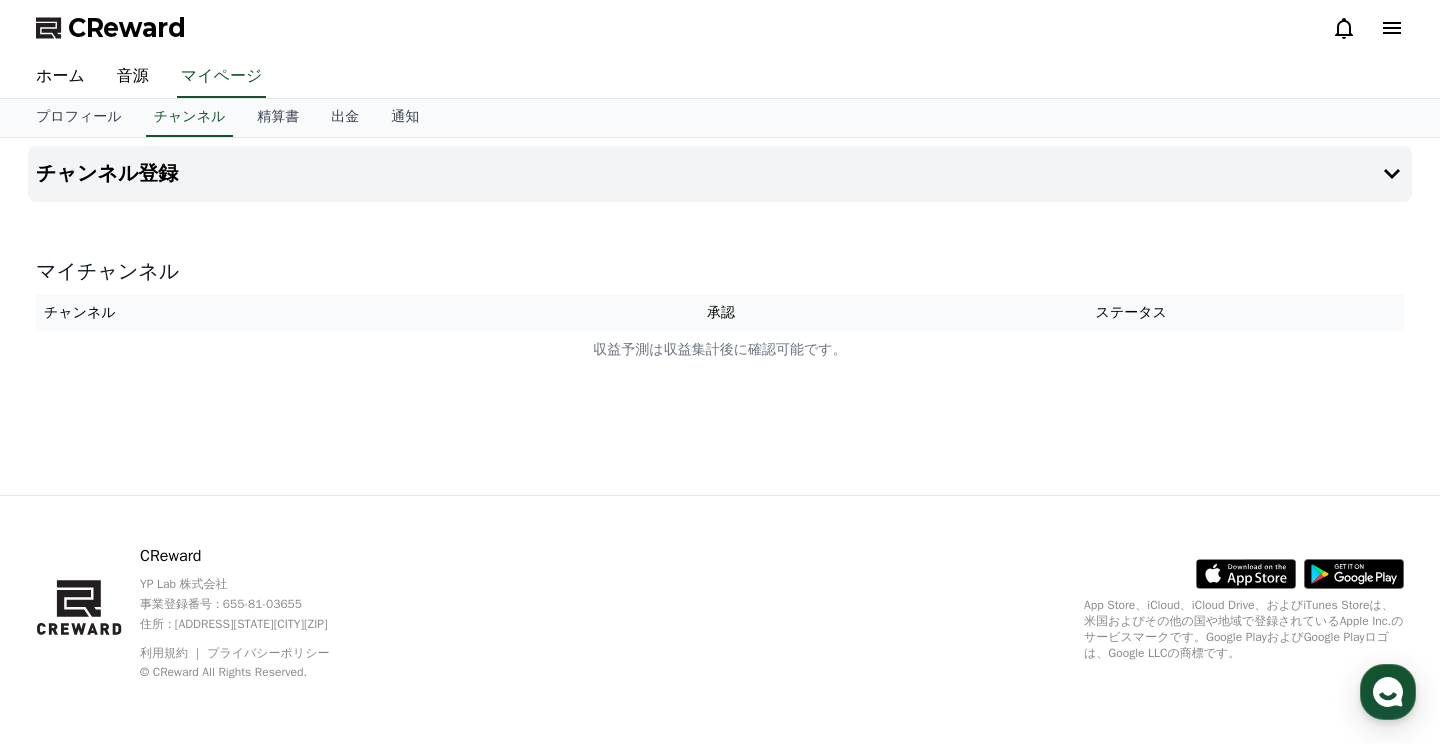 click on "チャンネル" at bounding box center [310, 312] 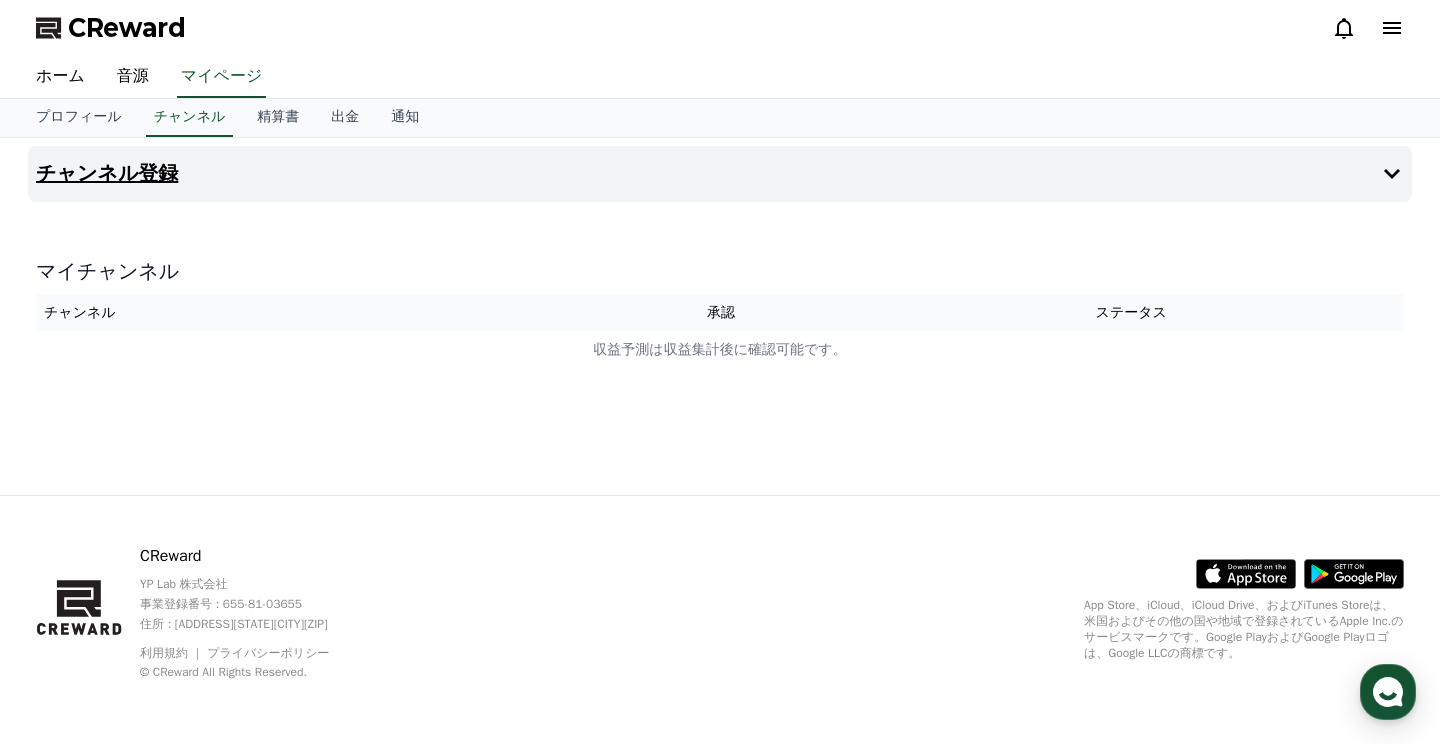 click on "チャンネル登録" at bounding box center [720, 174] 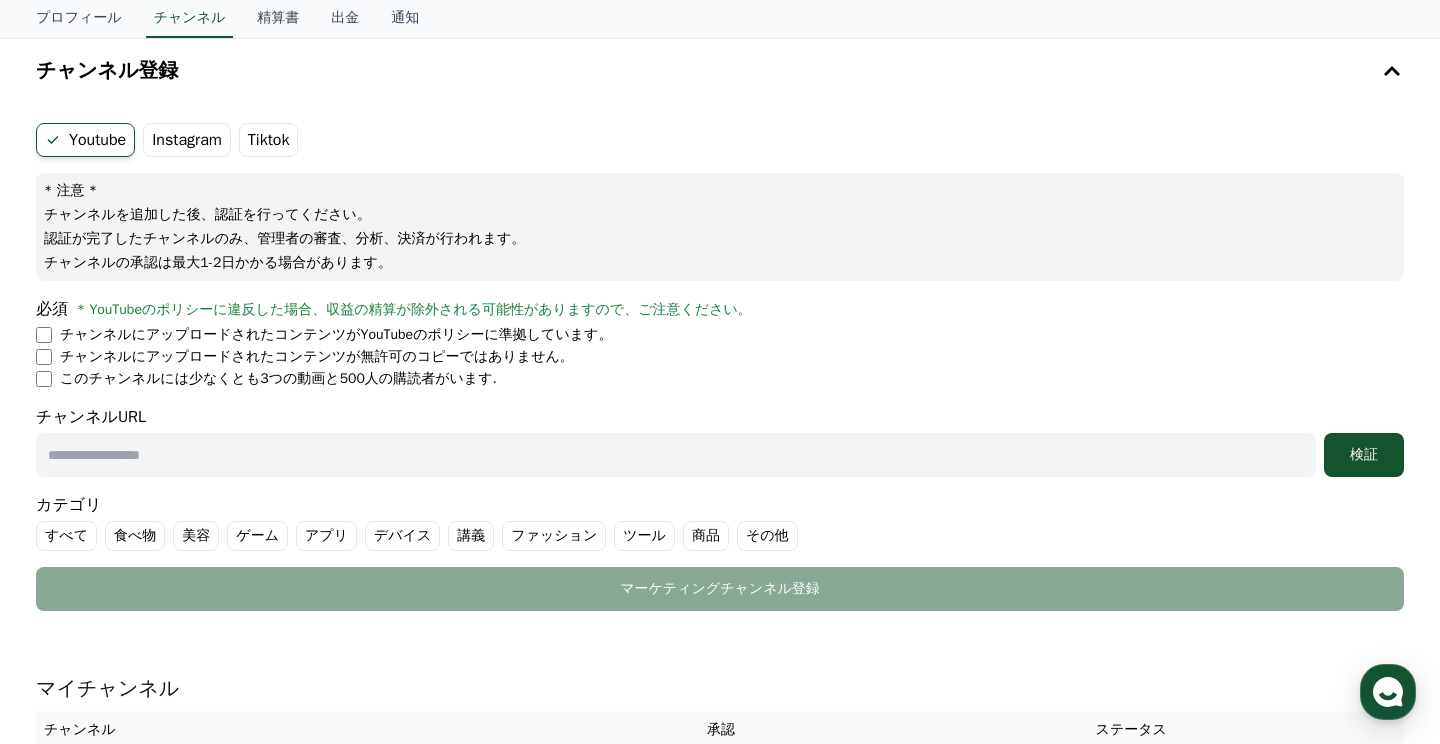 scroll, scrollTop: 70, scrollLeft: 0, axis: vertical 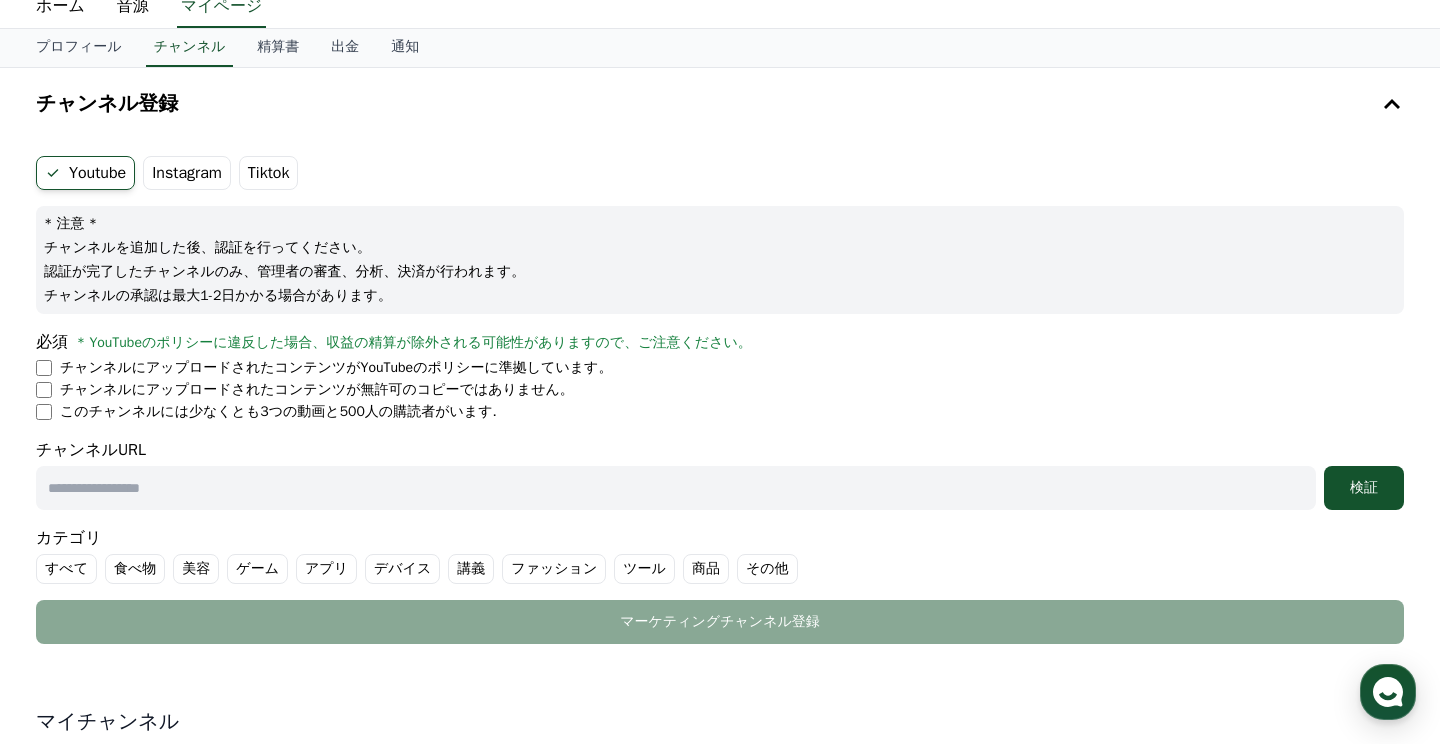 click at bounding box center (676, 488) 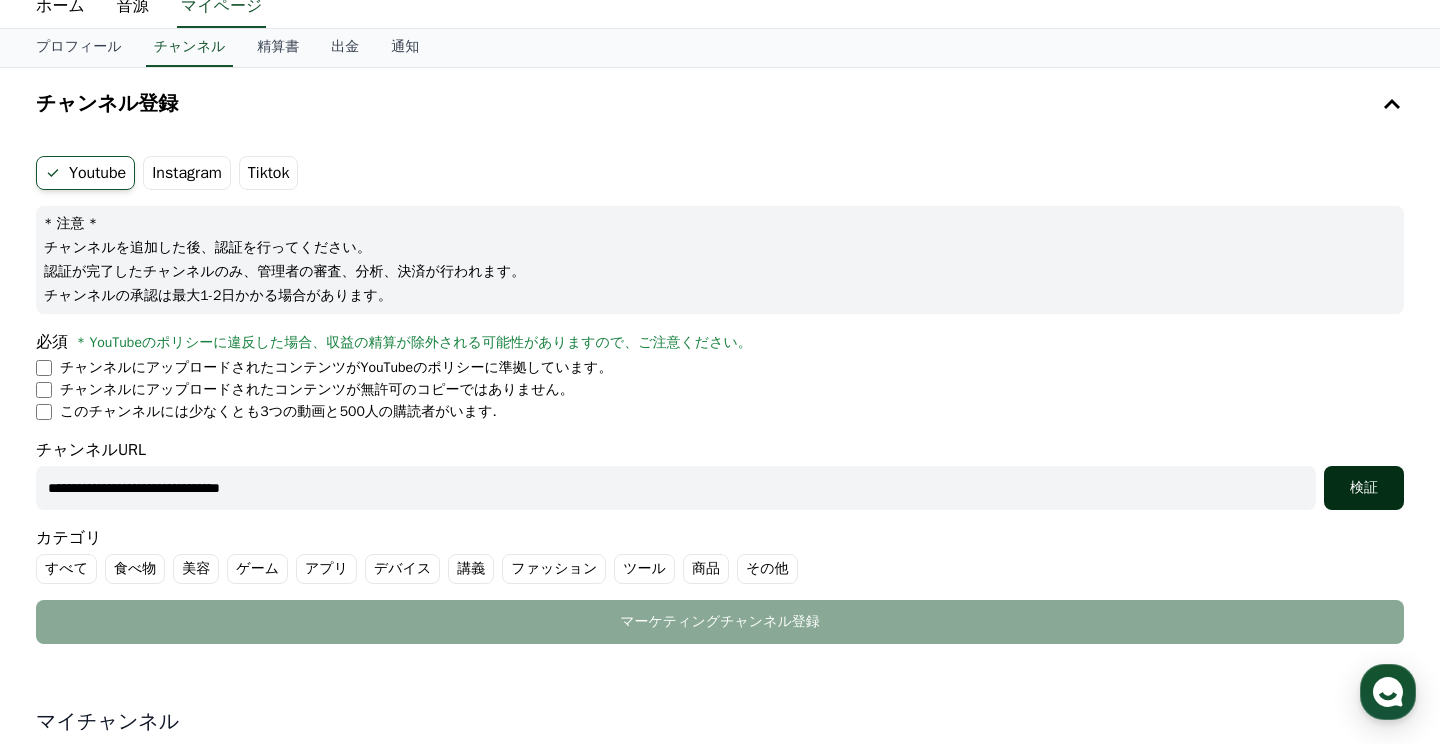 type on "**********" 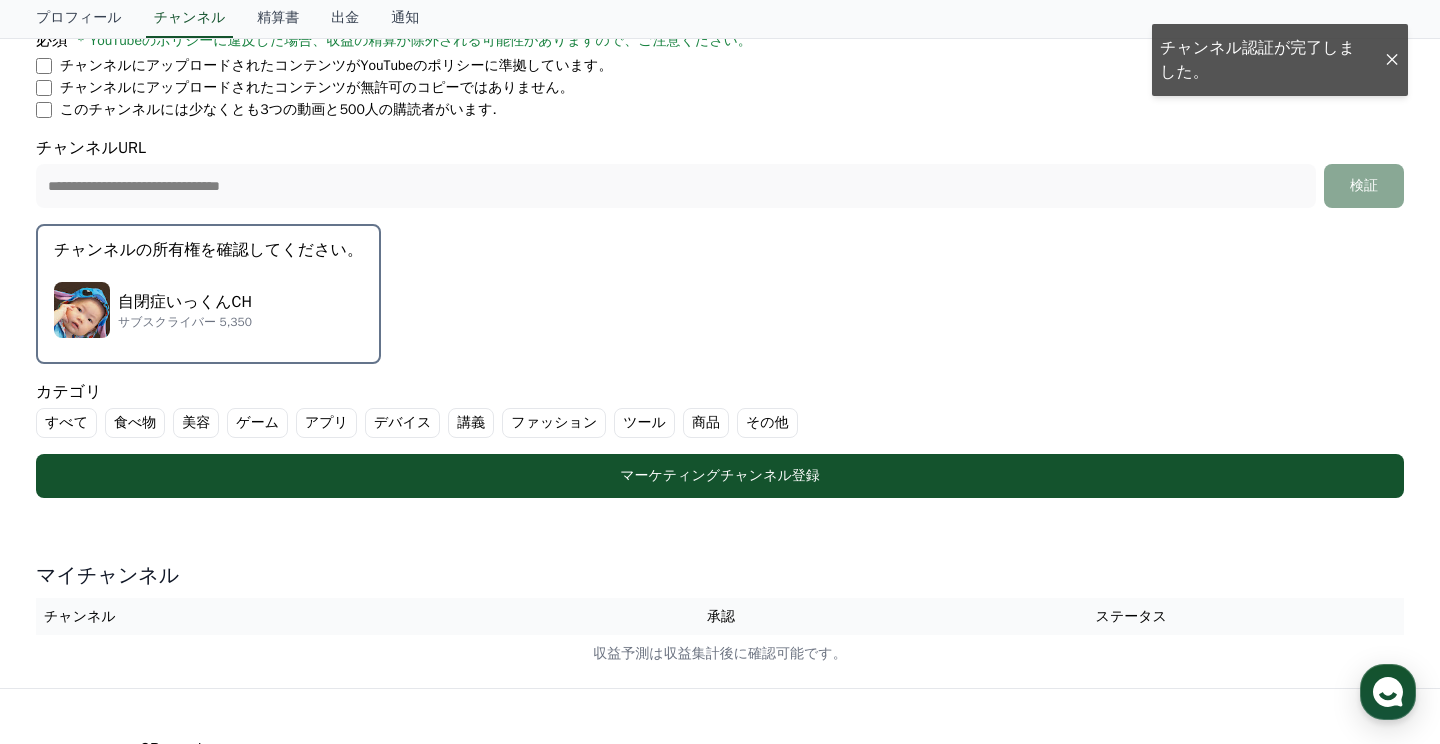 scroll, scrollTop: 412, scrollLeft: 0, axis: vertical 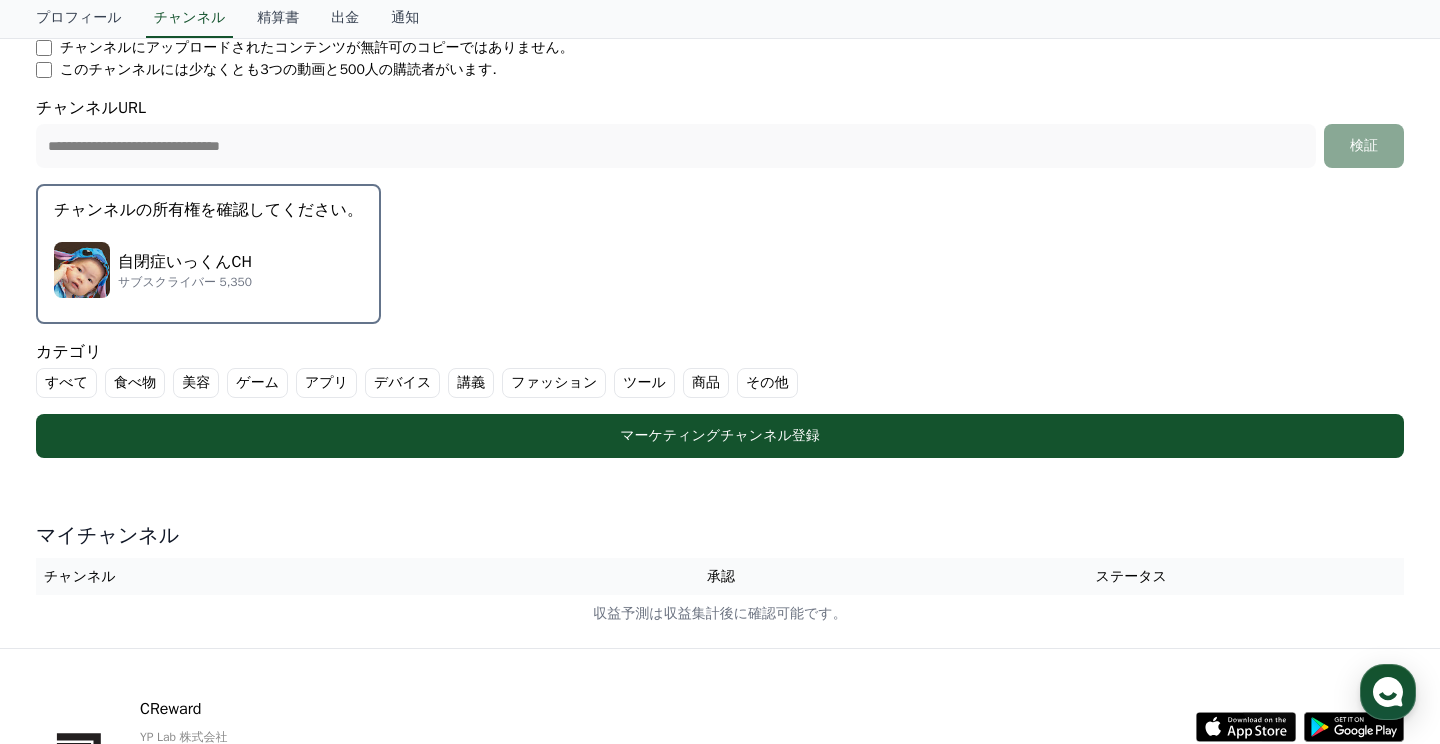 click on "自閉症いっくんCH   サブスクライバー
5,350" at bounding box center (208, 270) 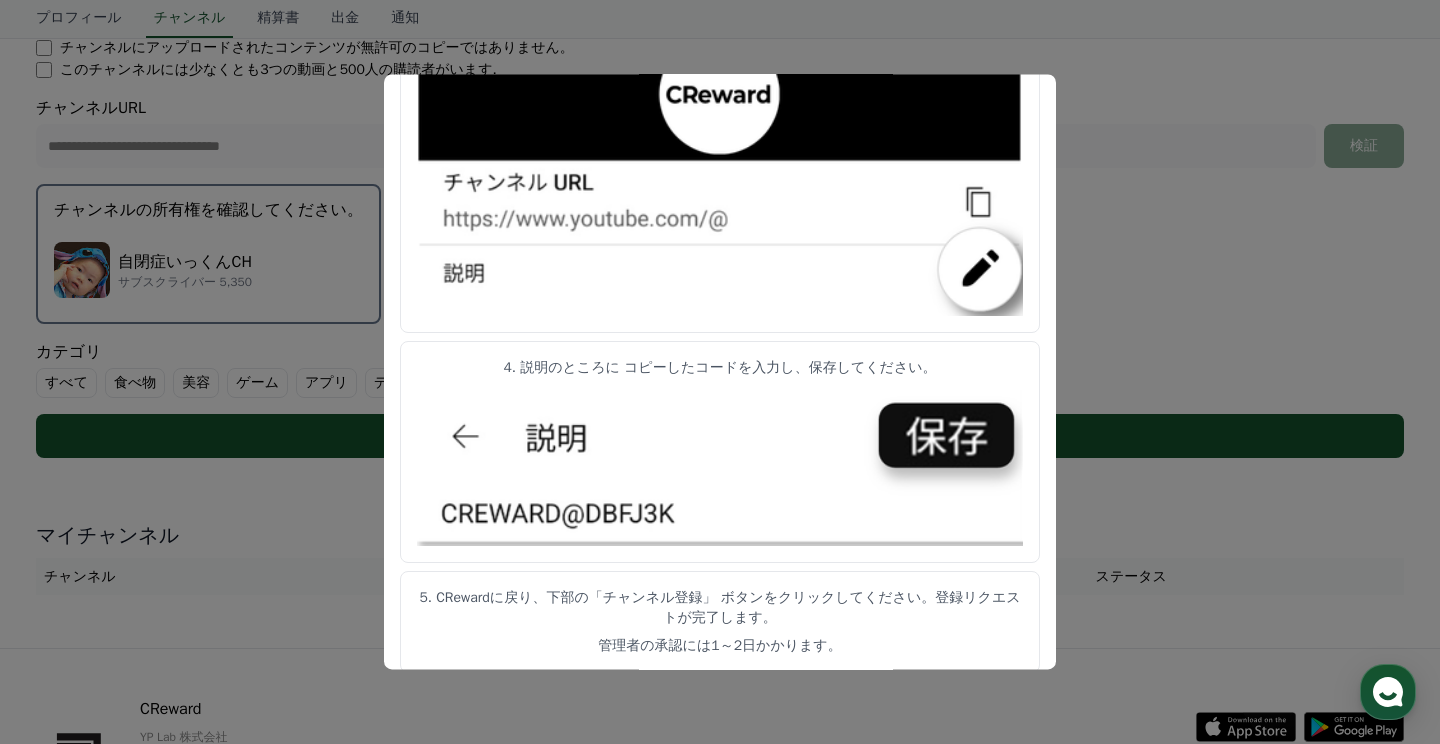 scroll, scrollTop: 1051, scrollLeft: 0, axis: vertical 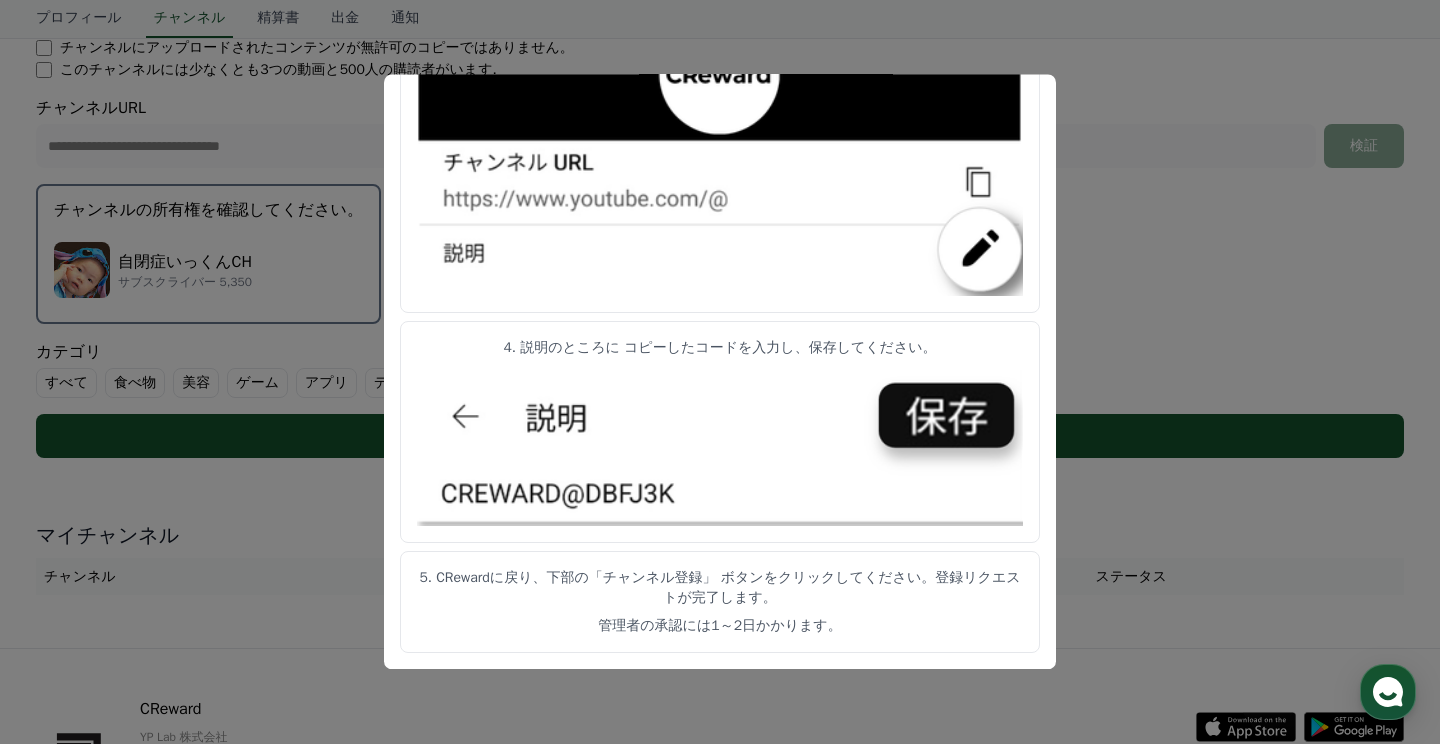 click at bounding box center (720, 372) 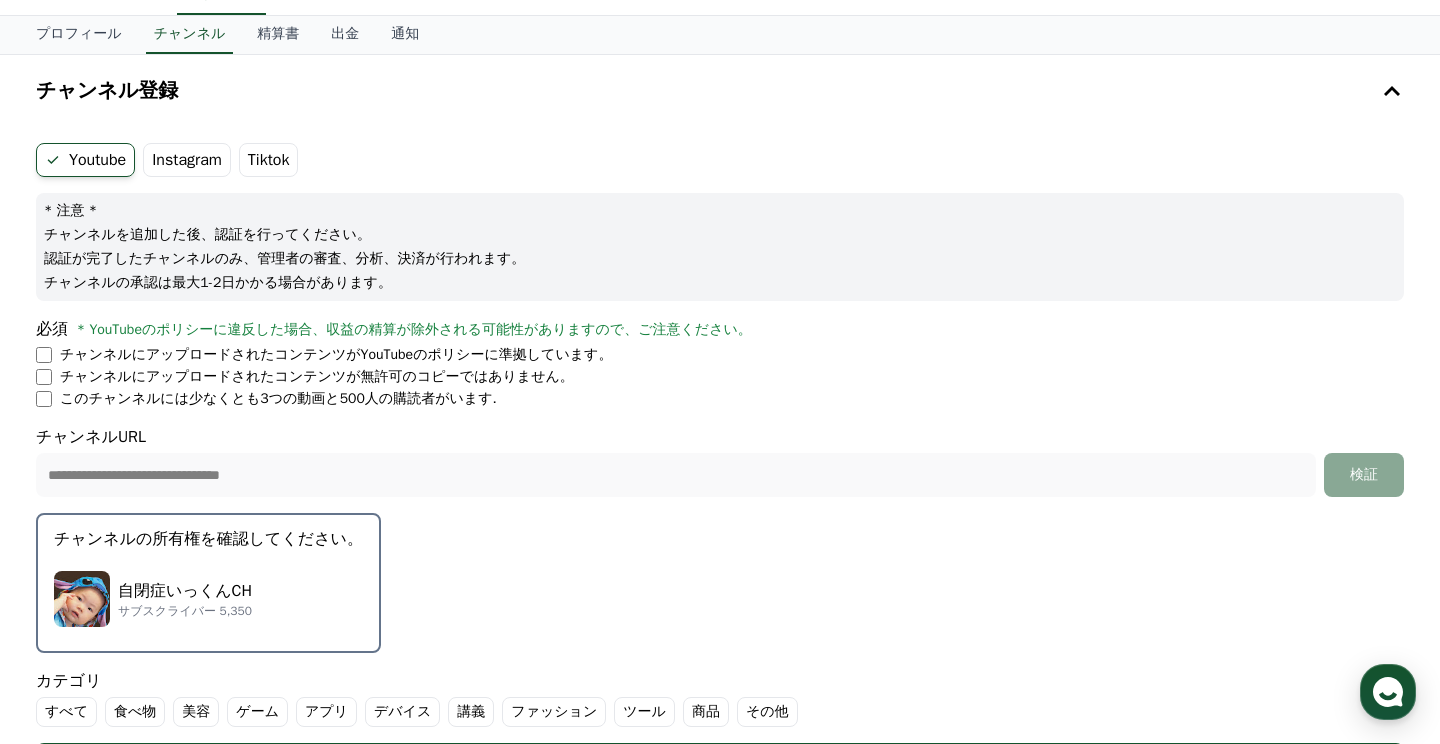 scroll, scrollTop: 76, scrollLeft: 0, axis: vertical 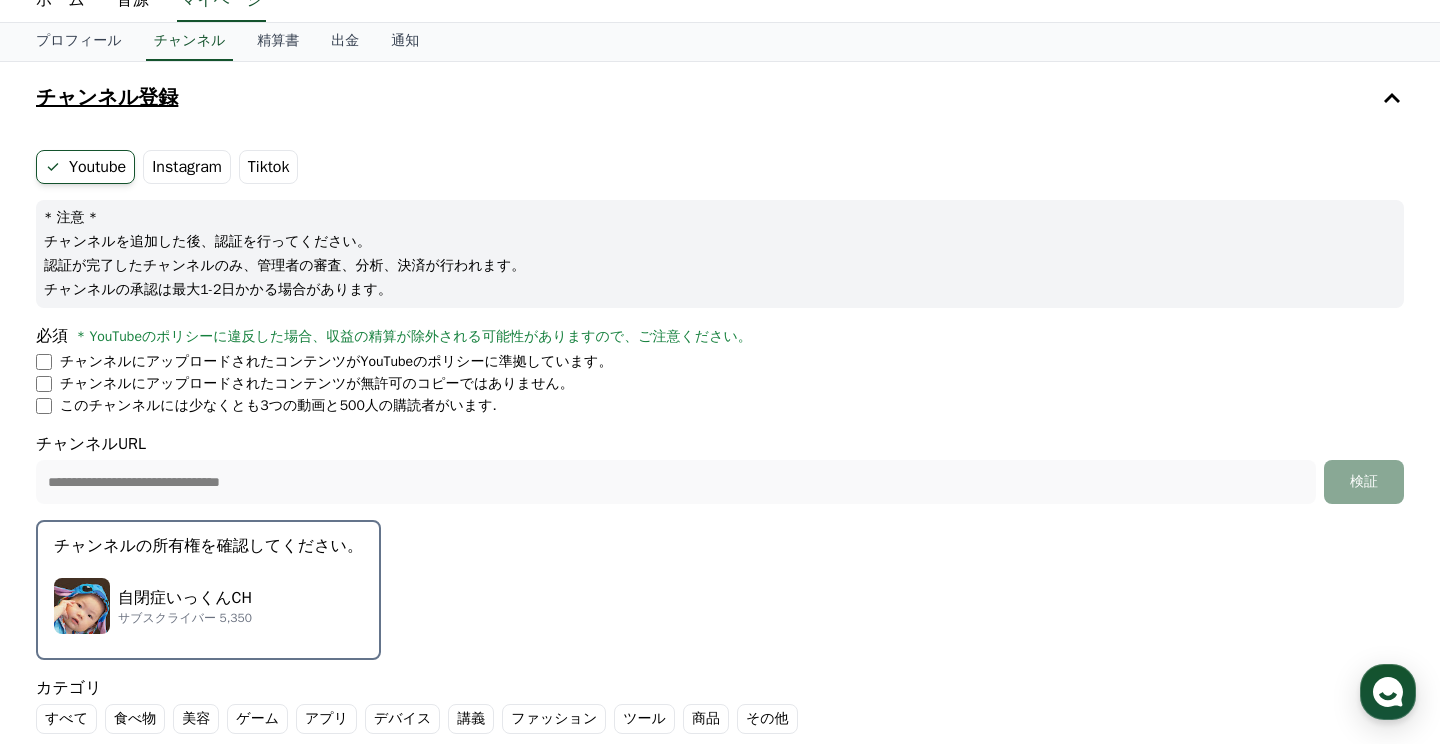 click on "チャンネル登録" at bounding box center [107, 98] 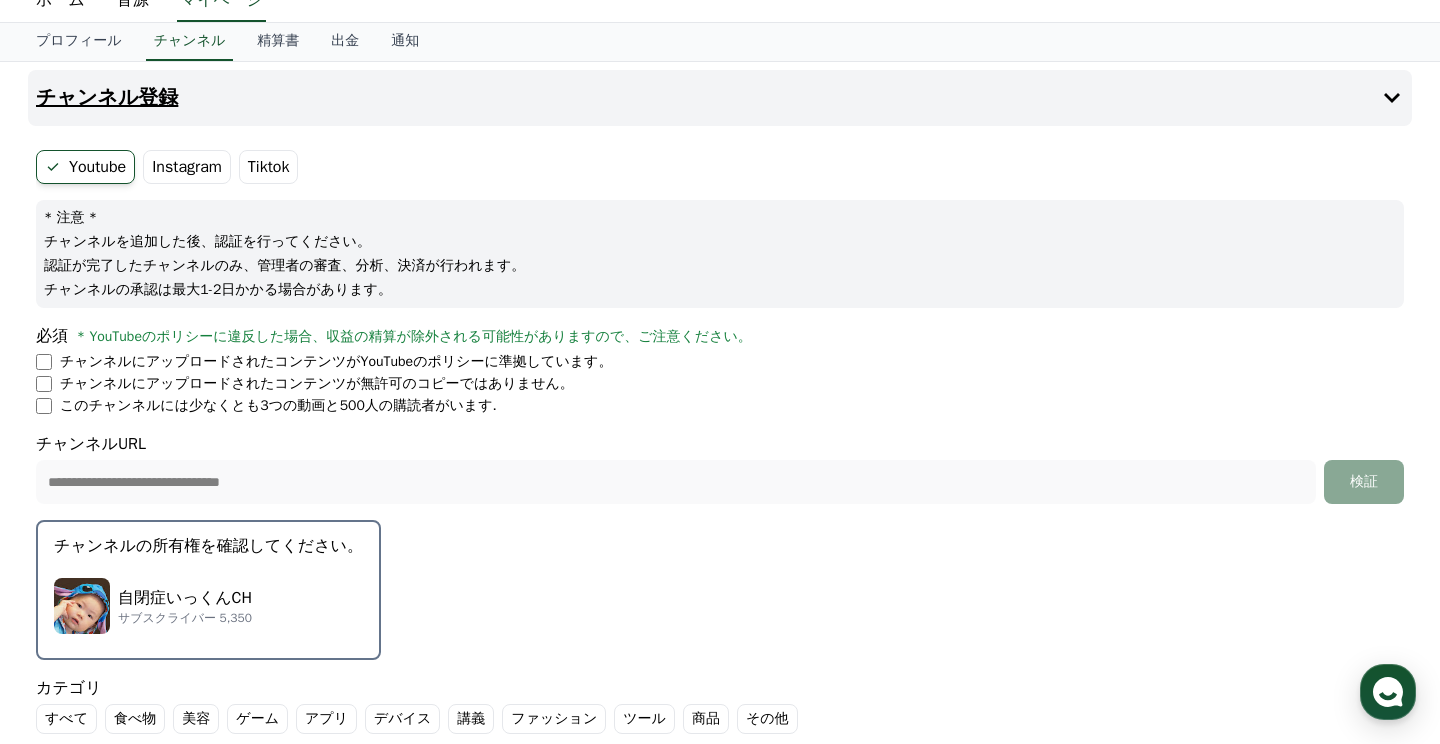 scroll, scrollTop: 0, scrollLeft: 0, axis: both 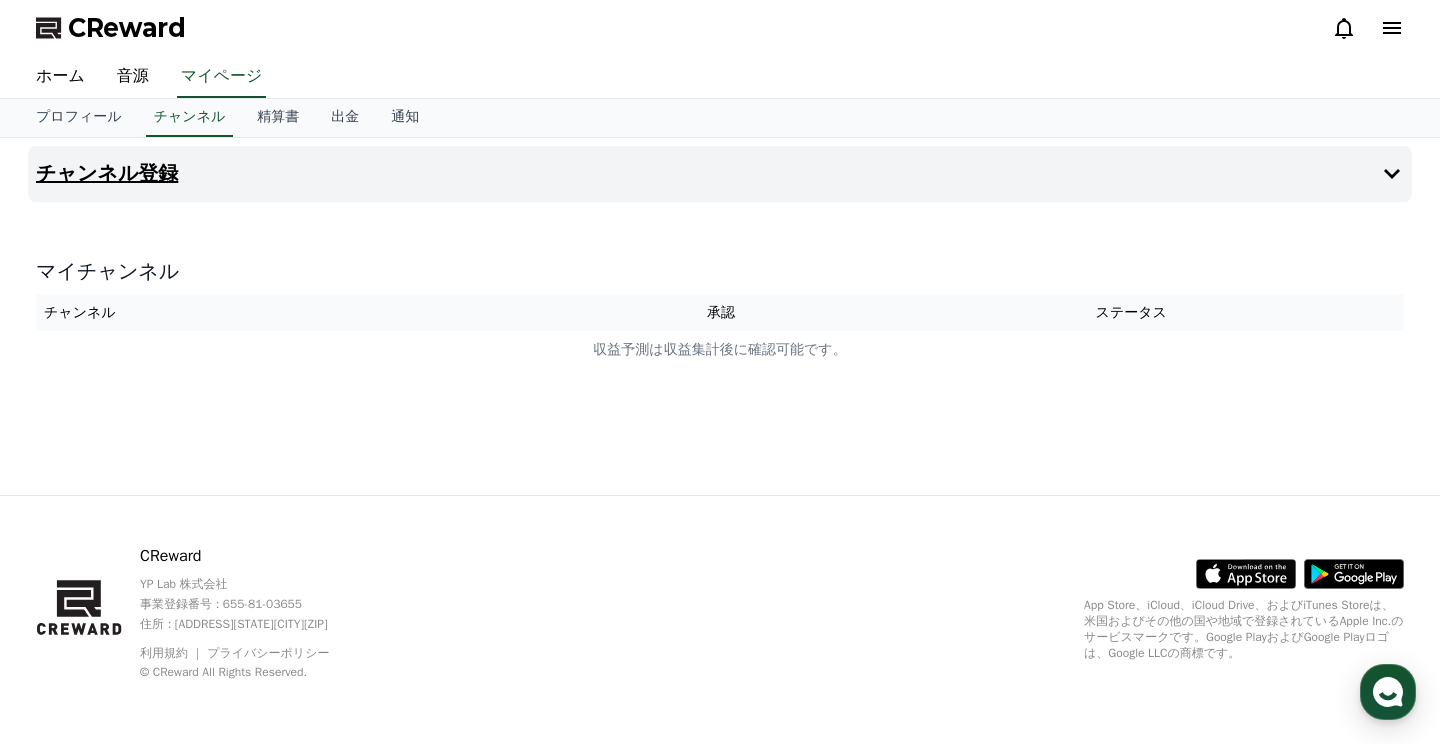 click on "チャンネル登録" at bounding box center (107, 174) 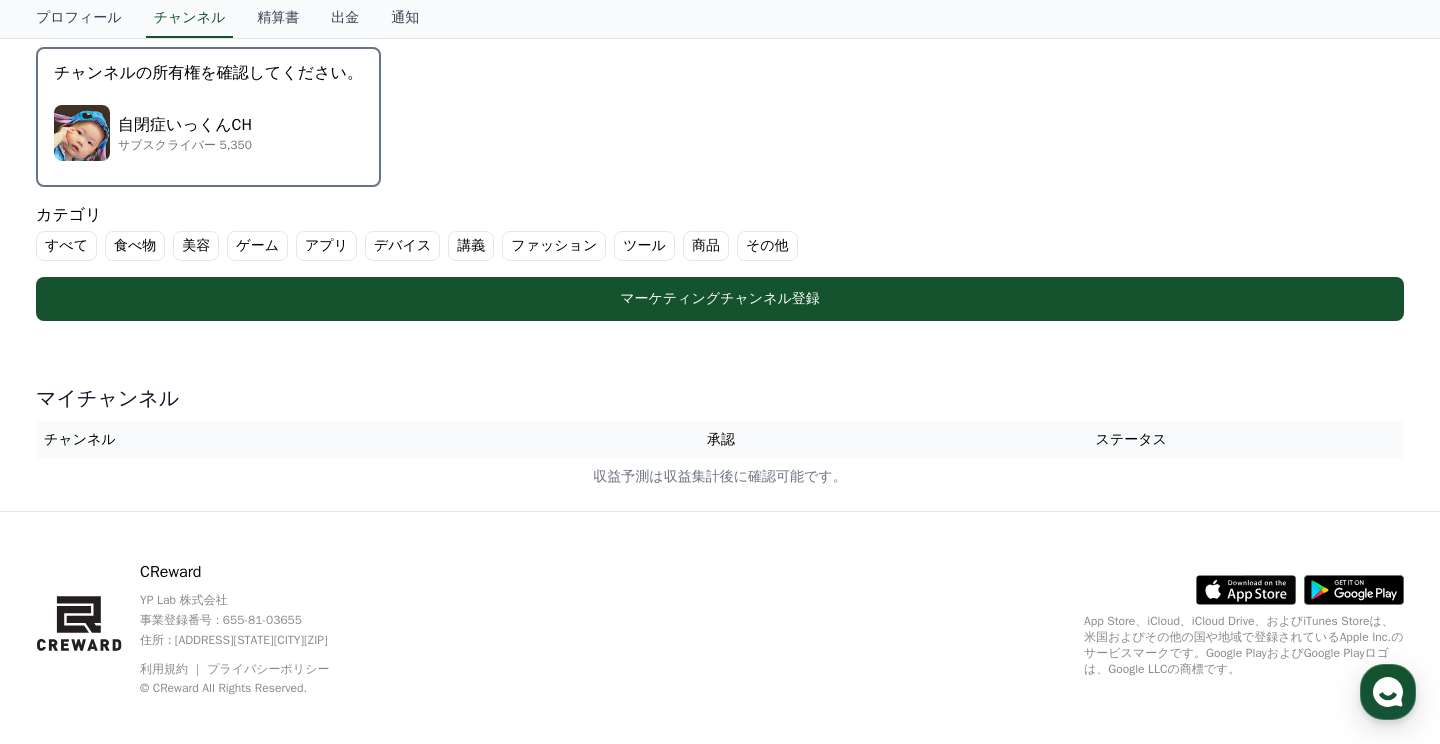 scroll, scrollTop: 565, scrollLeft: 0, axis: vertical 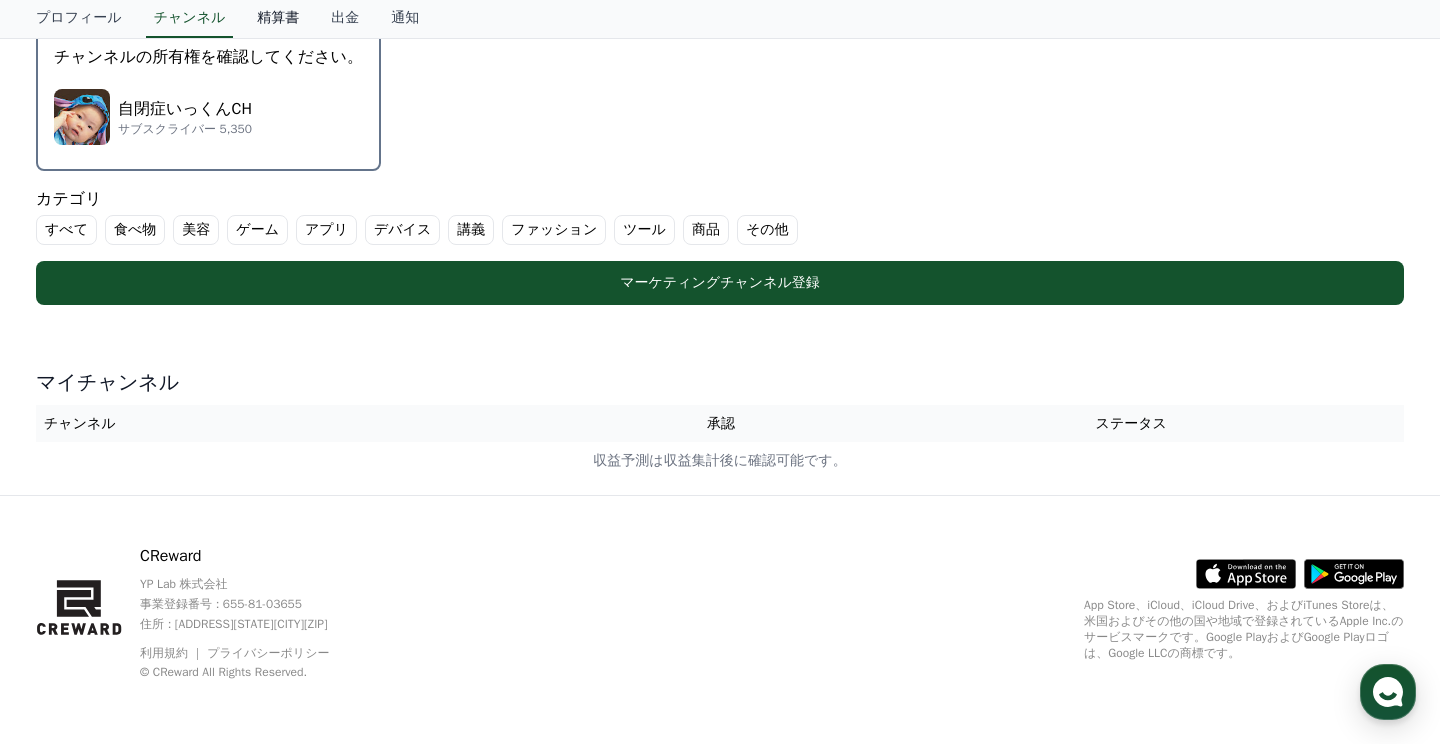 click on "精算書" at bounding box center [278, 19] 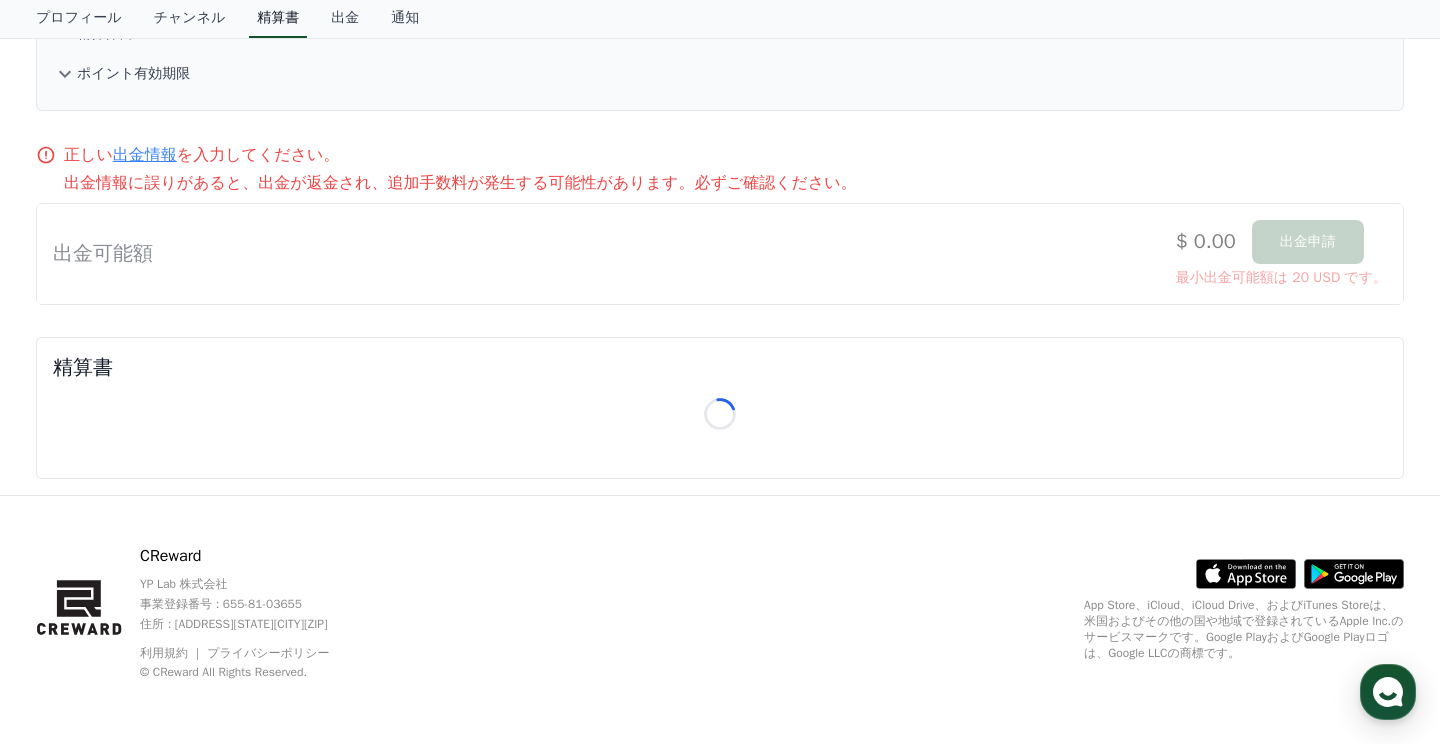 scroll, scrollTop: 0, scrollLeft: 0, axis: both 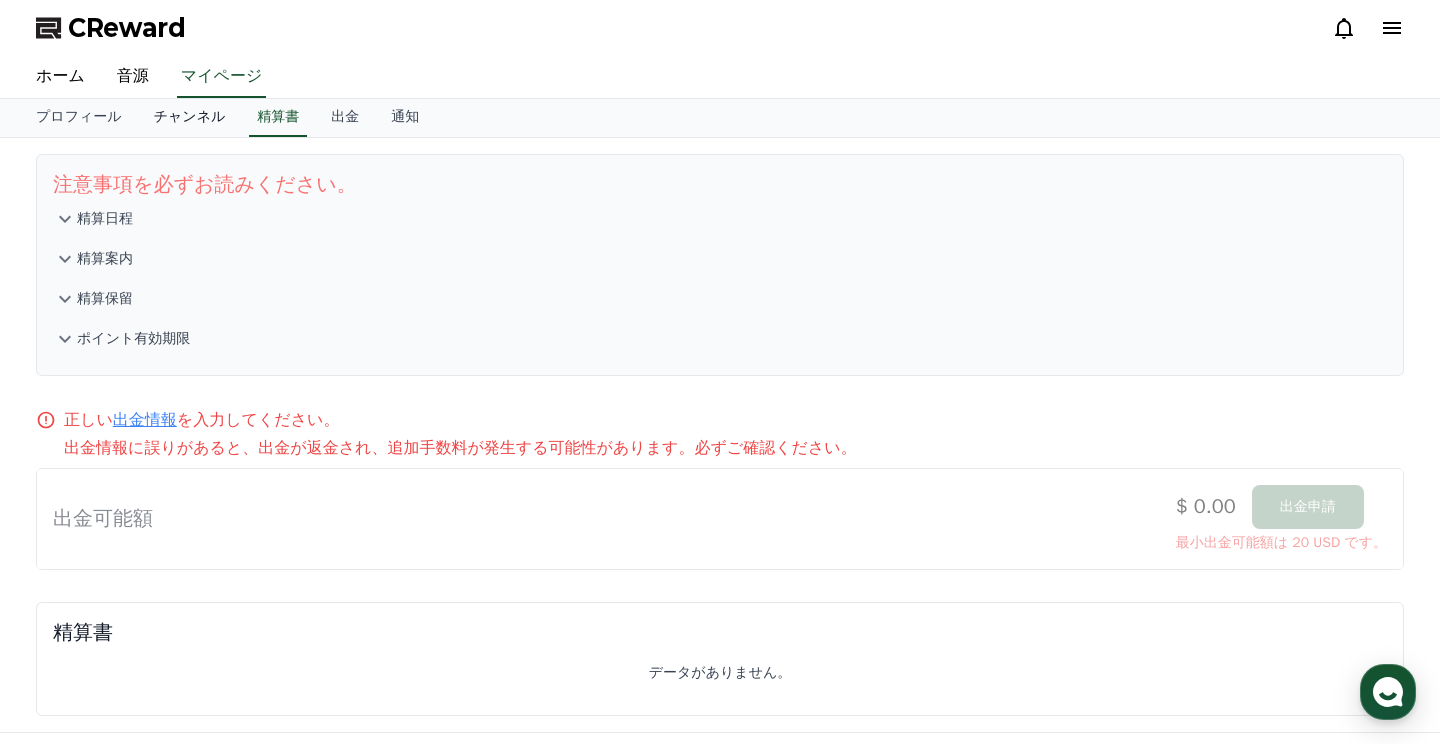 click on "チャンネル" at bounding box center (190, 118) 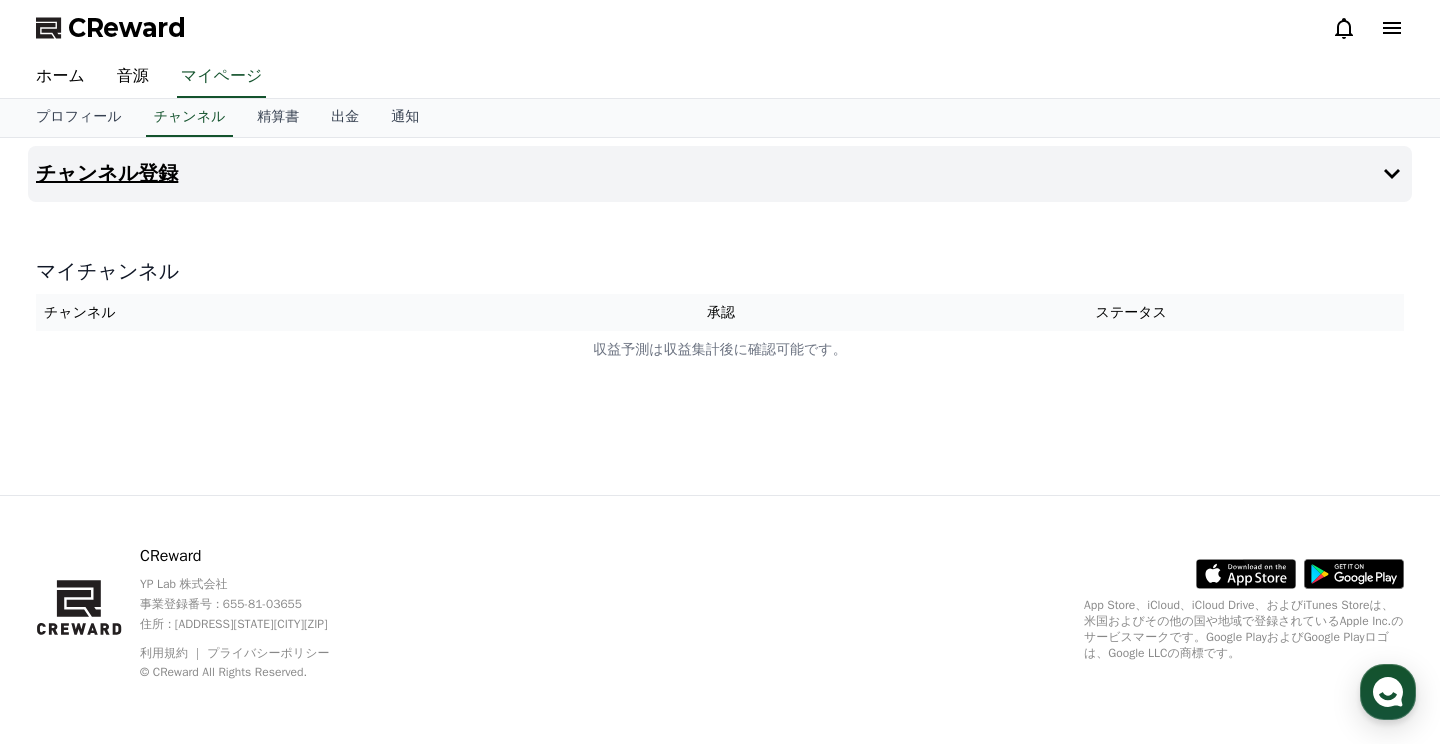 click on "チャンネル登録" at bounding box center [107, 174] 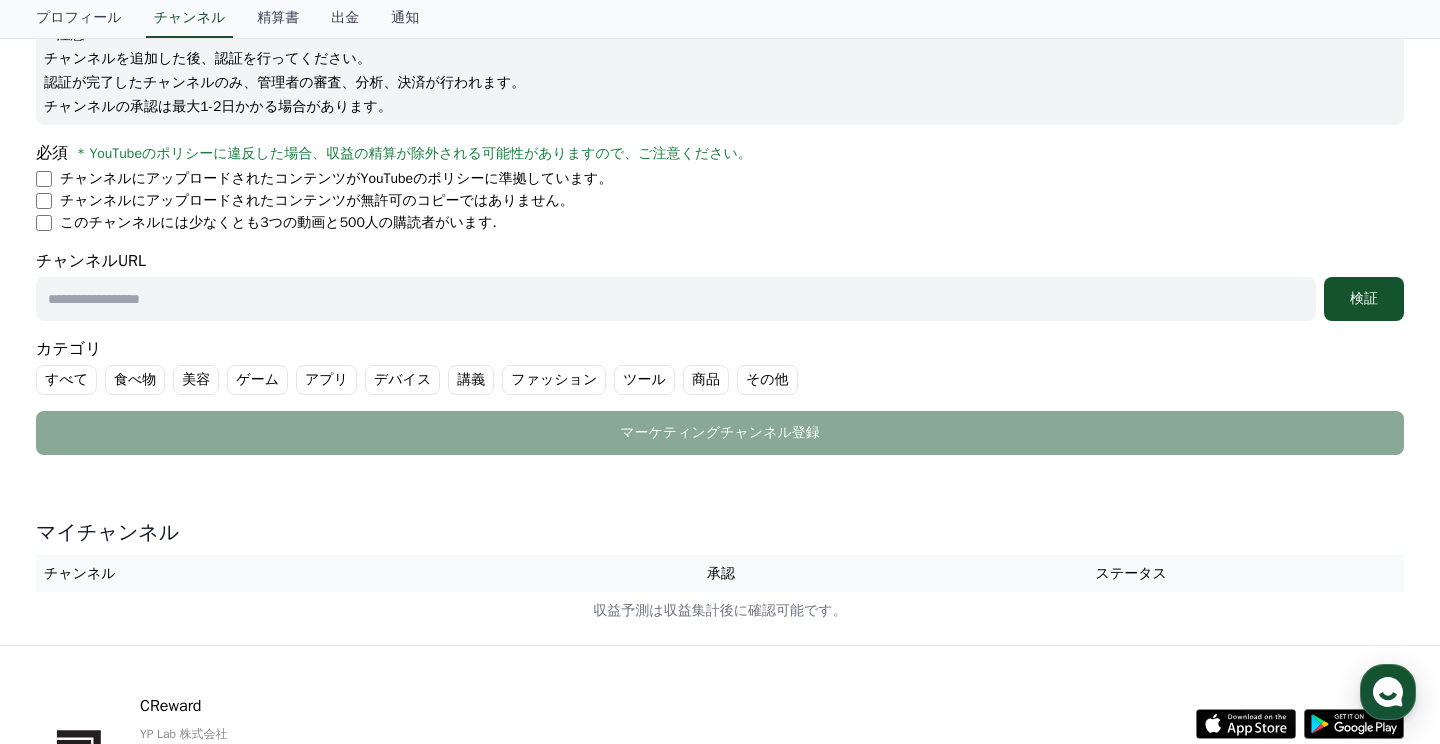 scroll, scrollTop: 0, scrollLeft: 0, axis: both 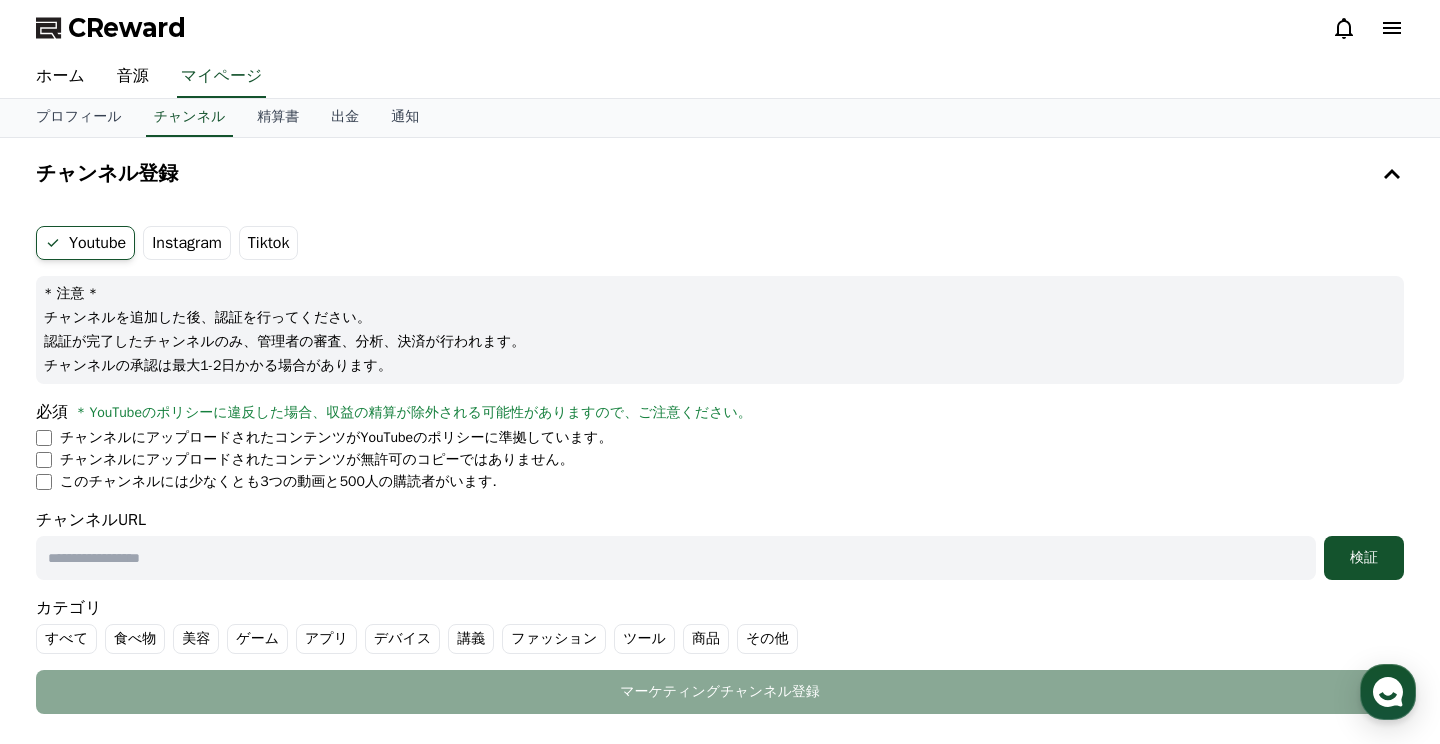 click on "CReward" at bounding box center (127, 28) 